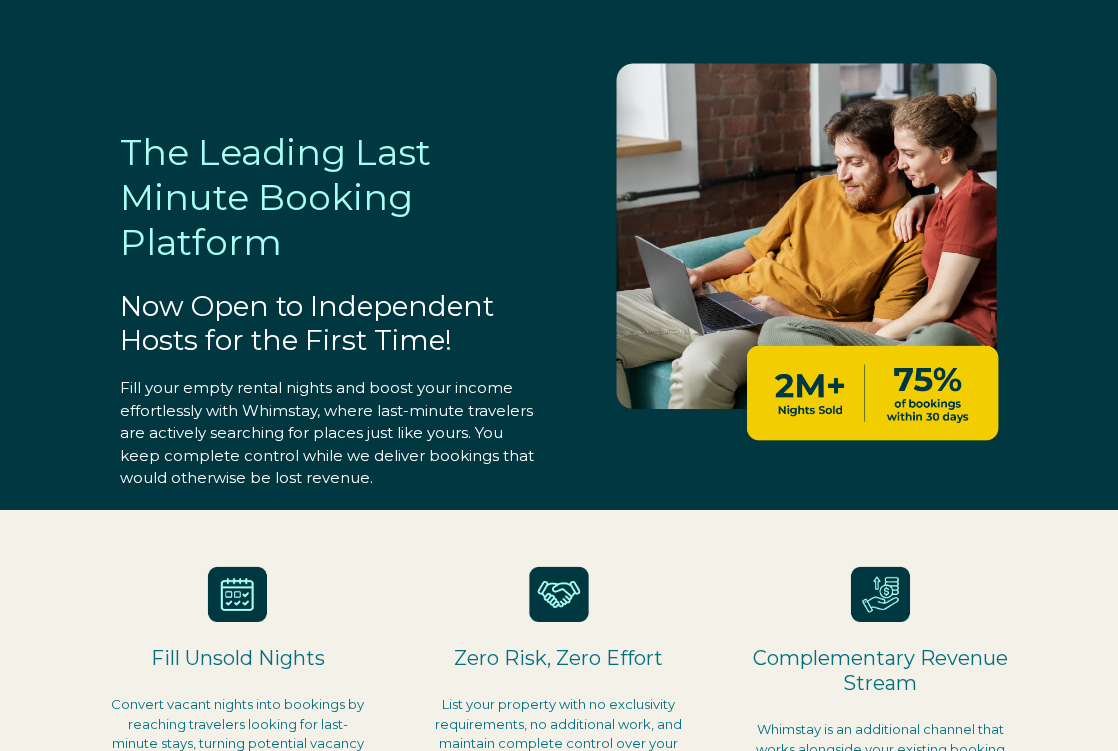 select on "US" 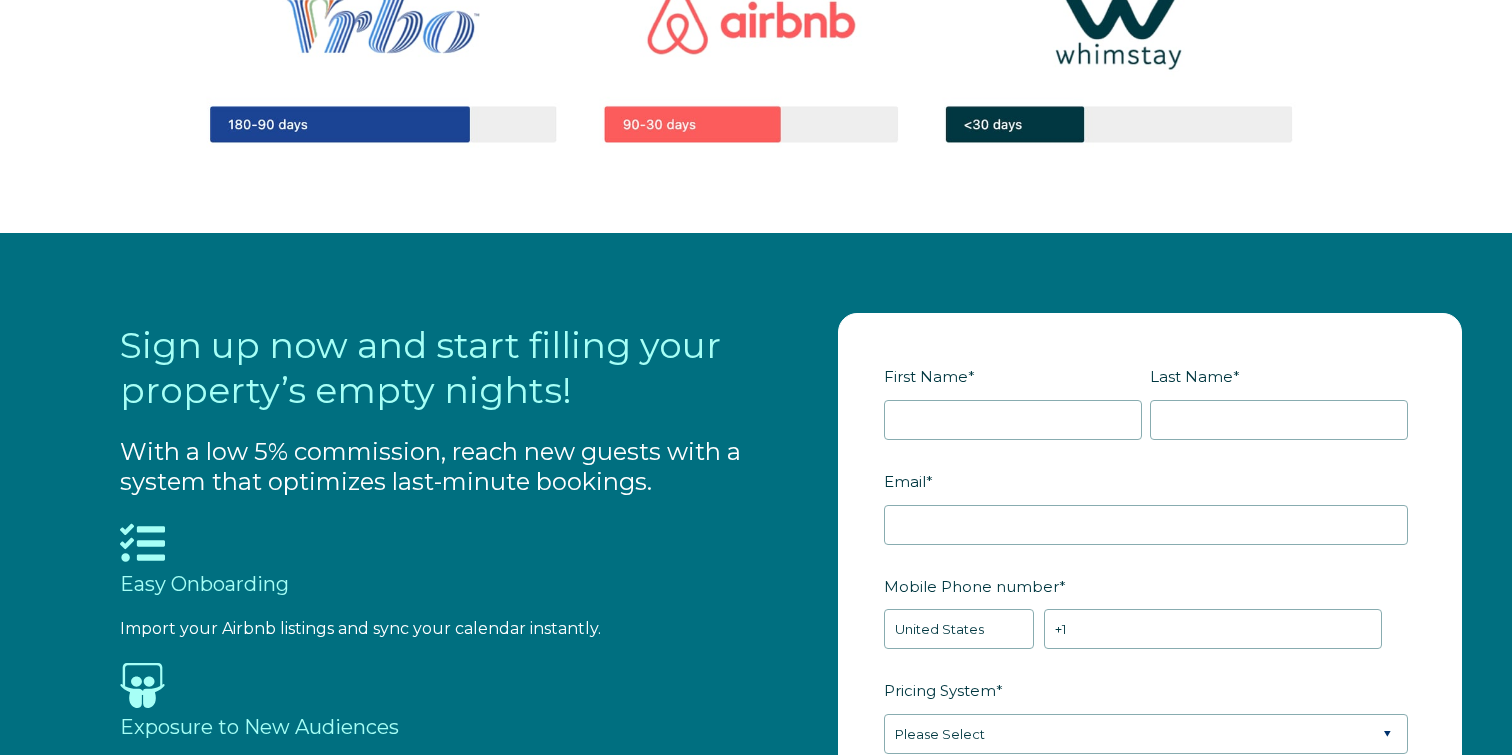 scroll, scrollTop: 1853, scrollLeft: 0, axis: vertical 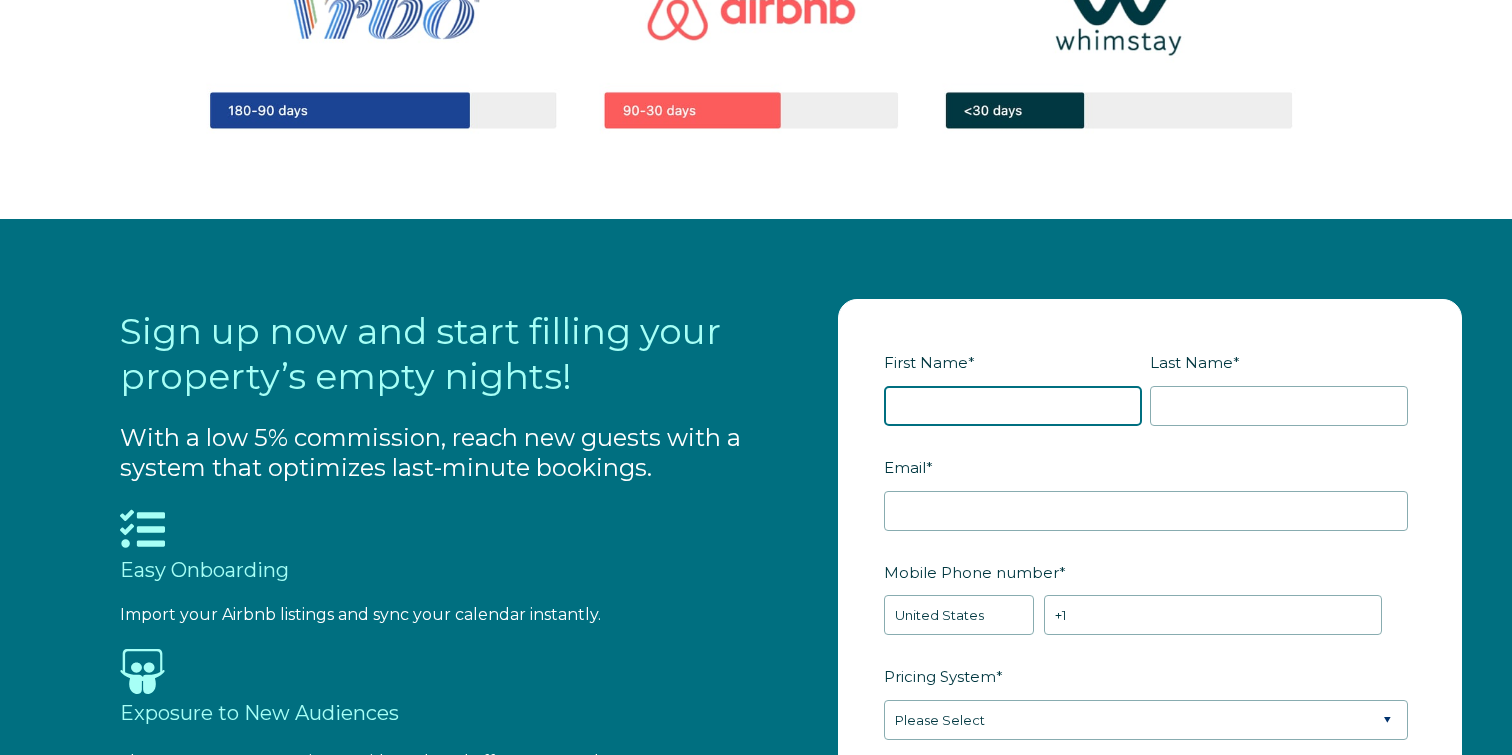 click on "First Name *" at bounding box center [1013, 406] 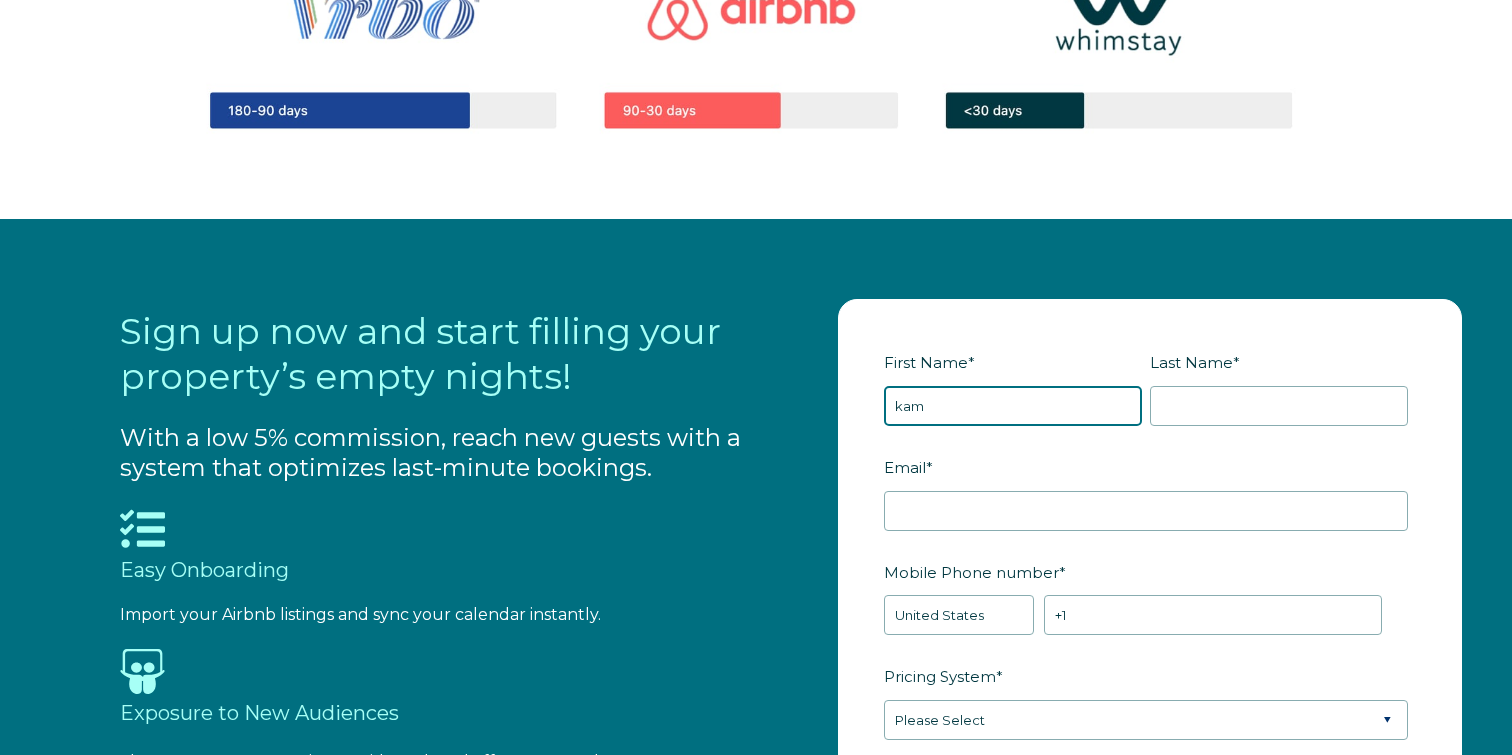 type on "kam" 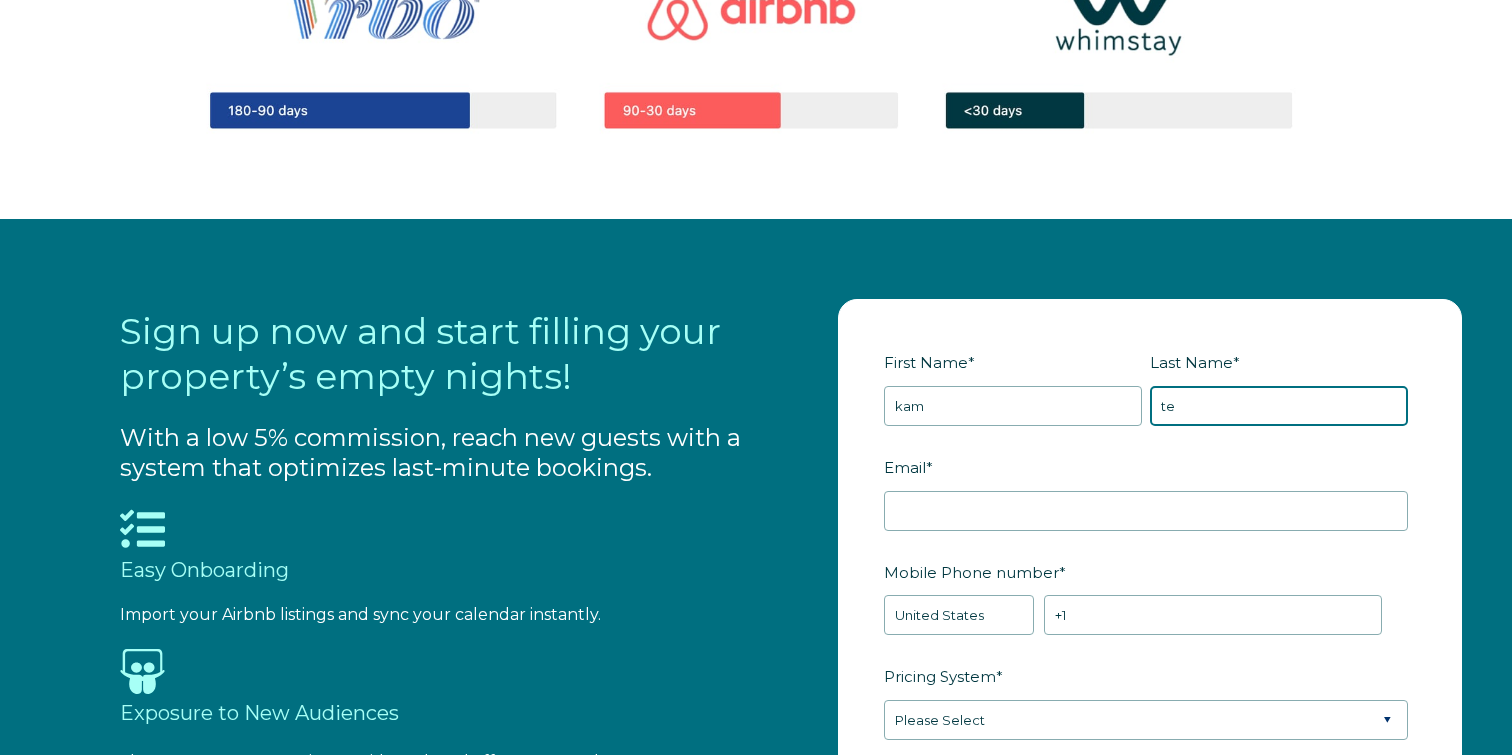 type on "te" 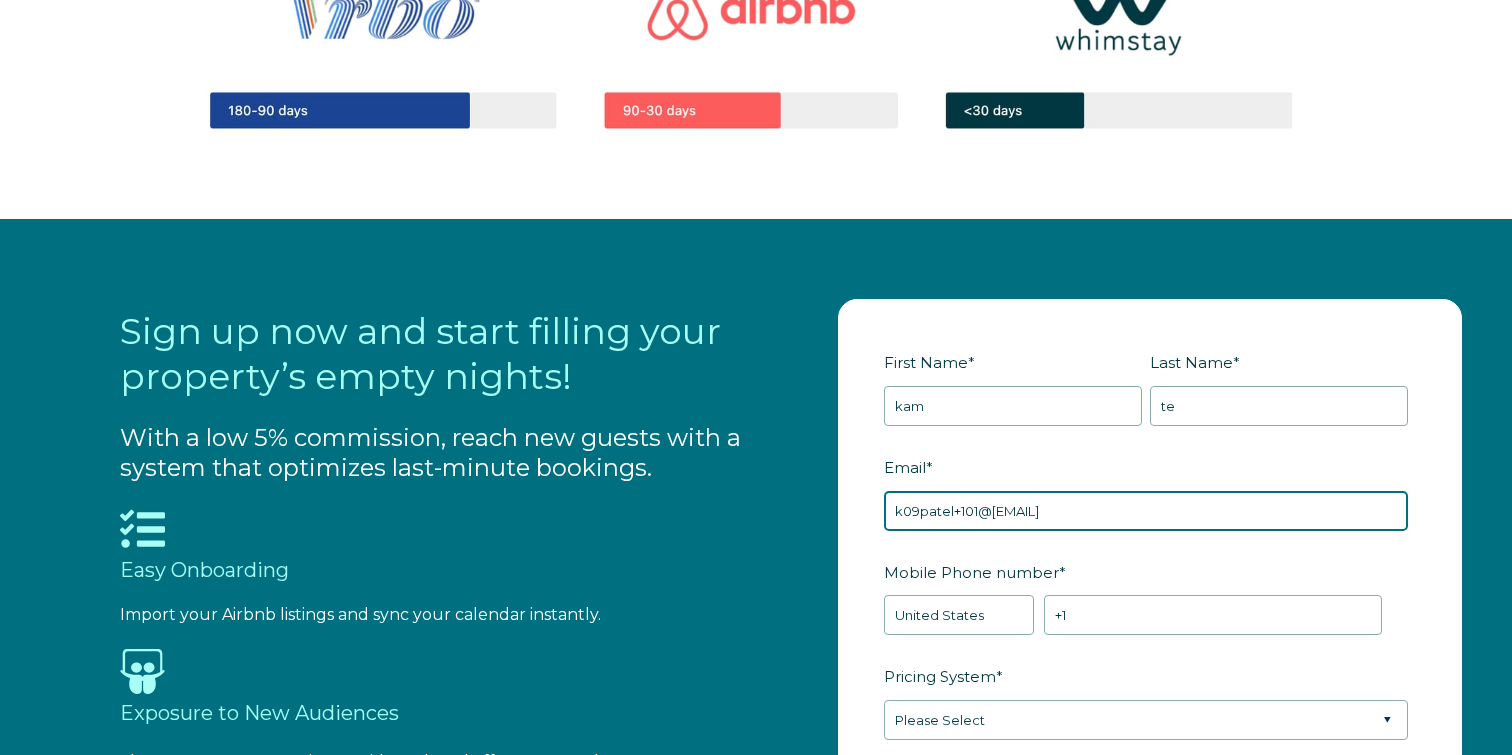 type on "k09patel+101@[EMAIL]" 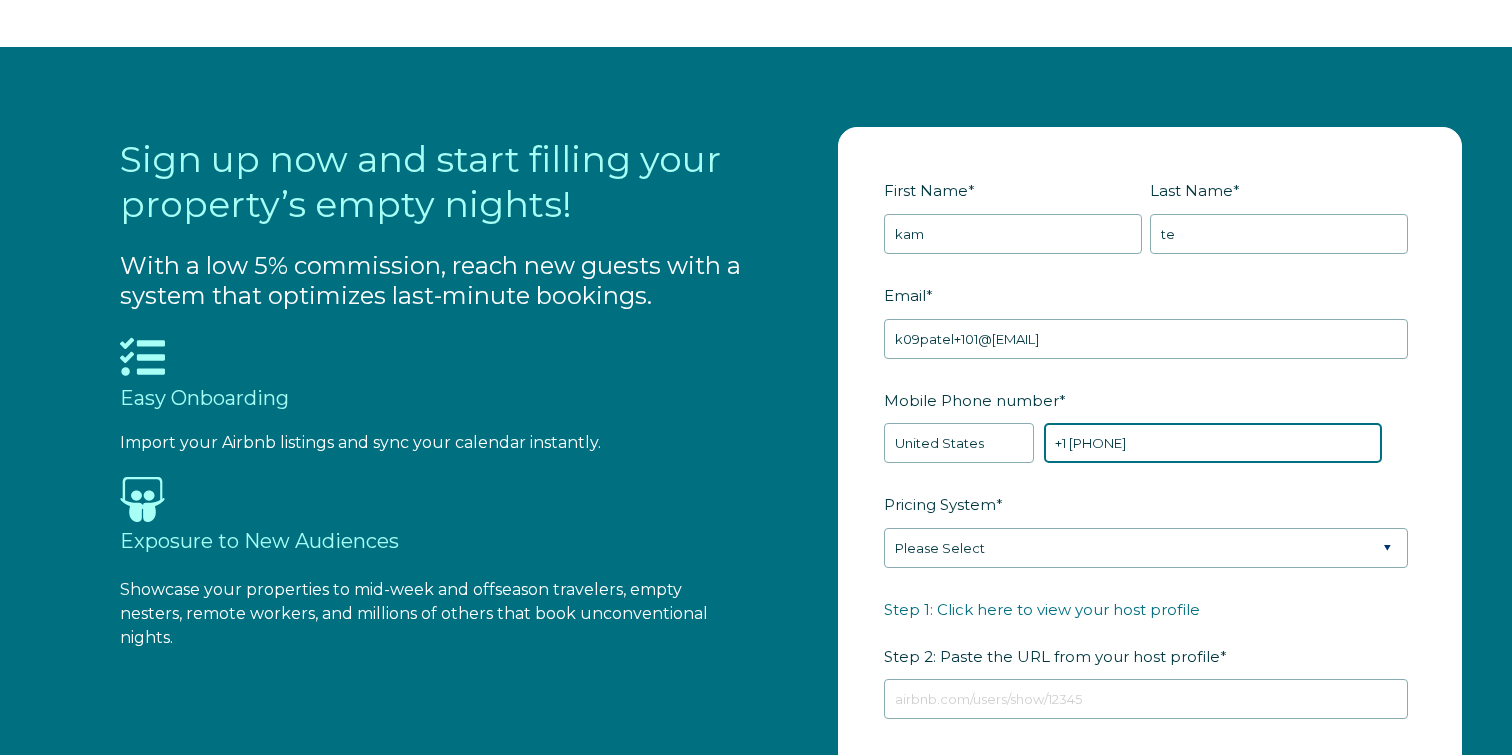 scroll, scrollTop: 2043, scrollLeft: 0, axis: vertical 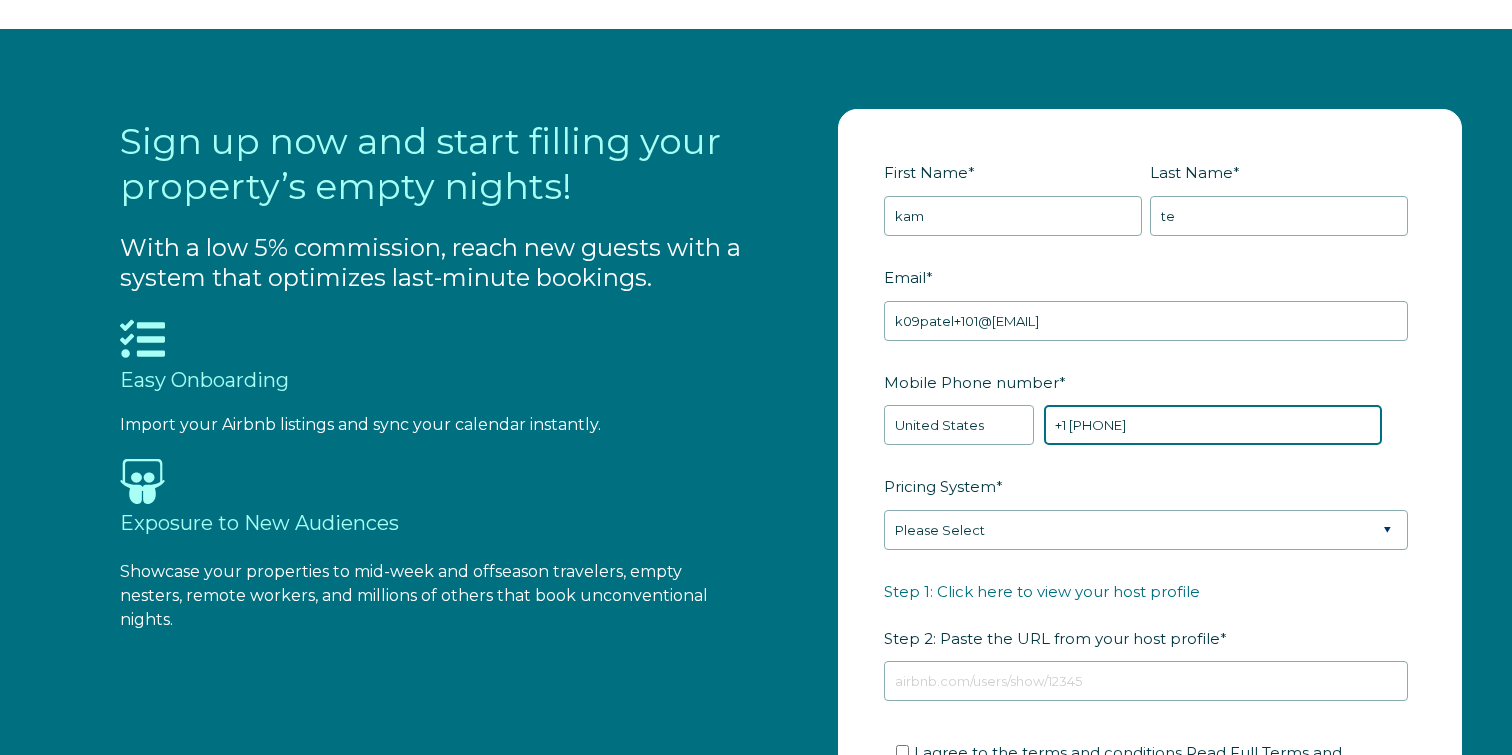 type on "+1 [PHONE]" 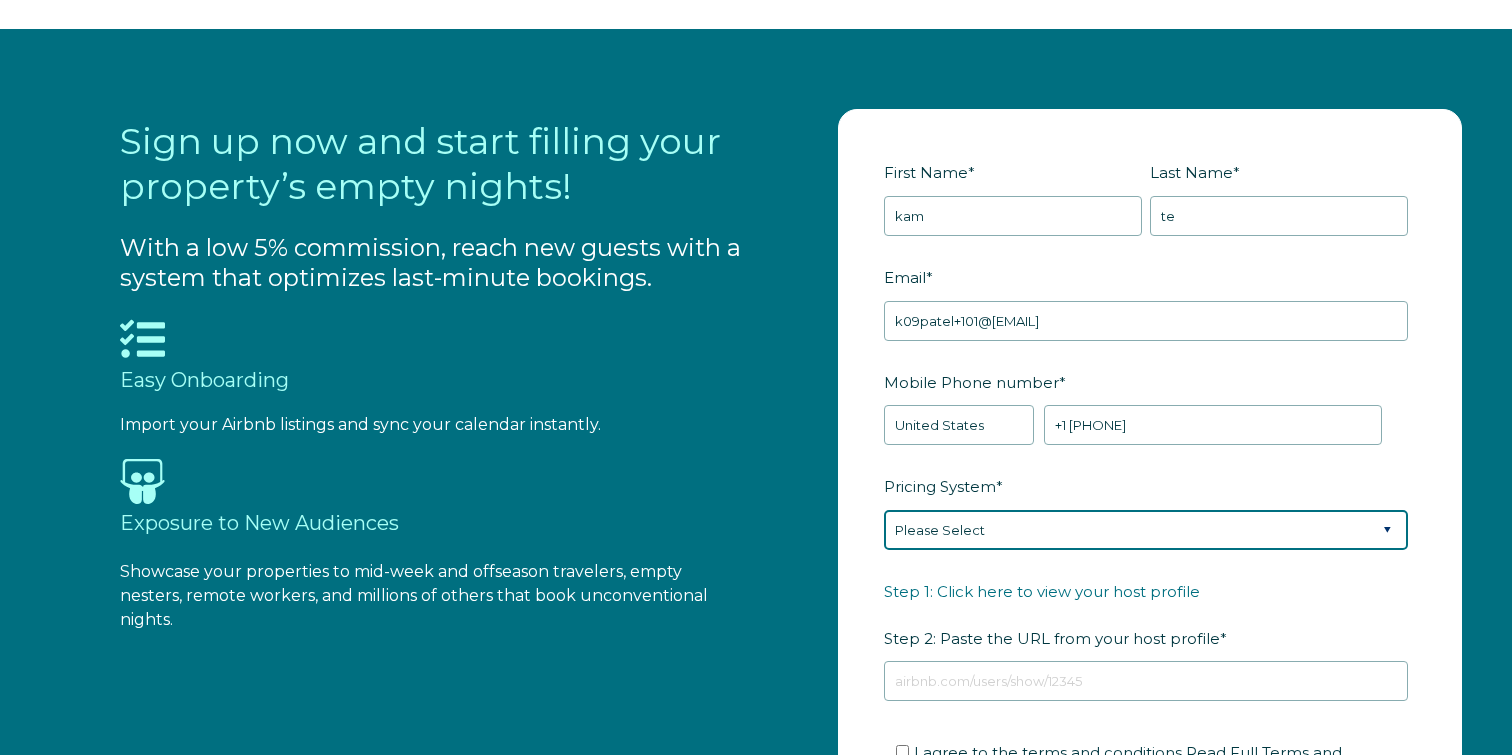 click on "Please Select Manual Airbnb Smart Pricing PriceLabs Wheelhouse Beyond Pricing 3rd Party - Dynamic" at bounding box center (1146, 530) 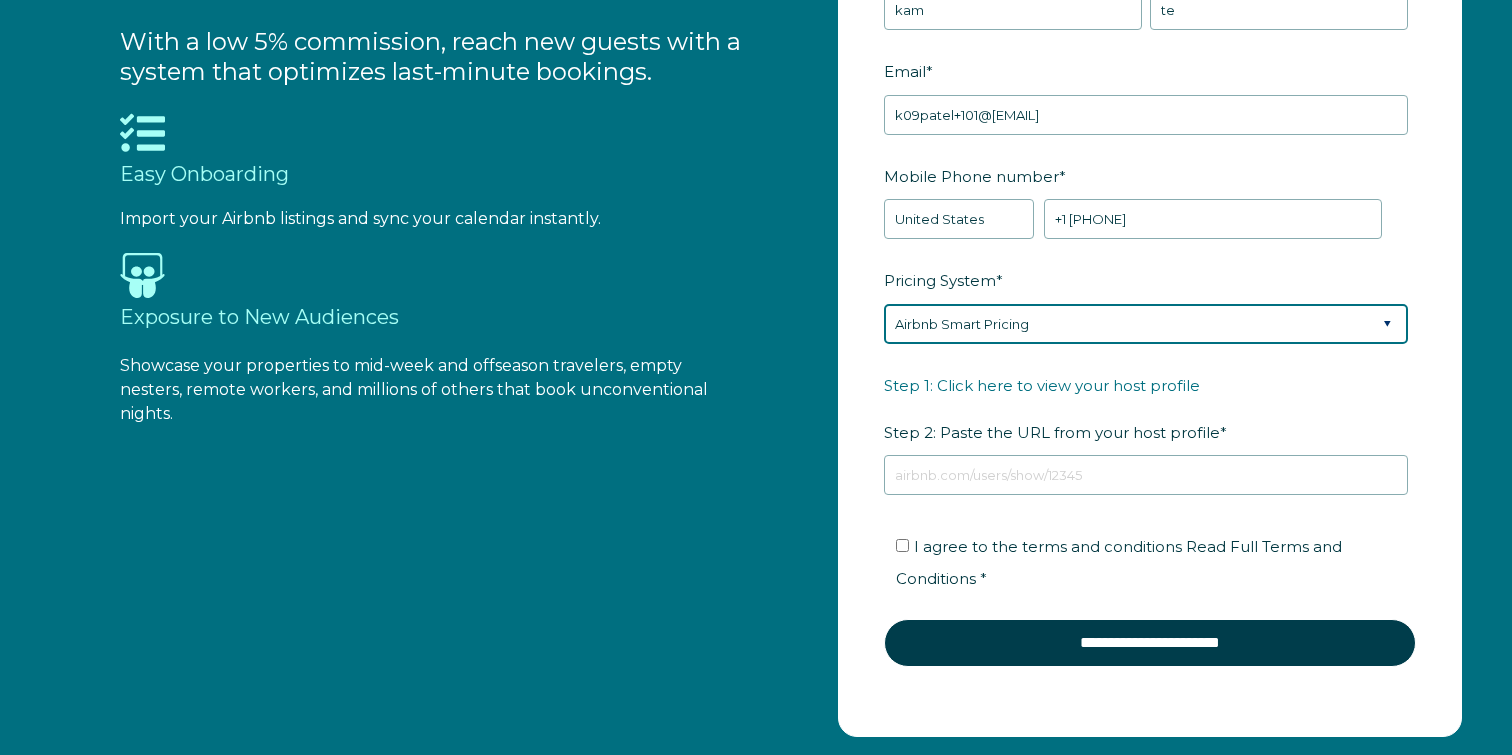 scroll, scrollTop: 2261, scrollLeft: 0, axis: vertical 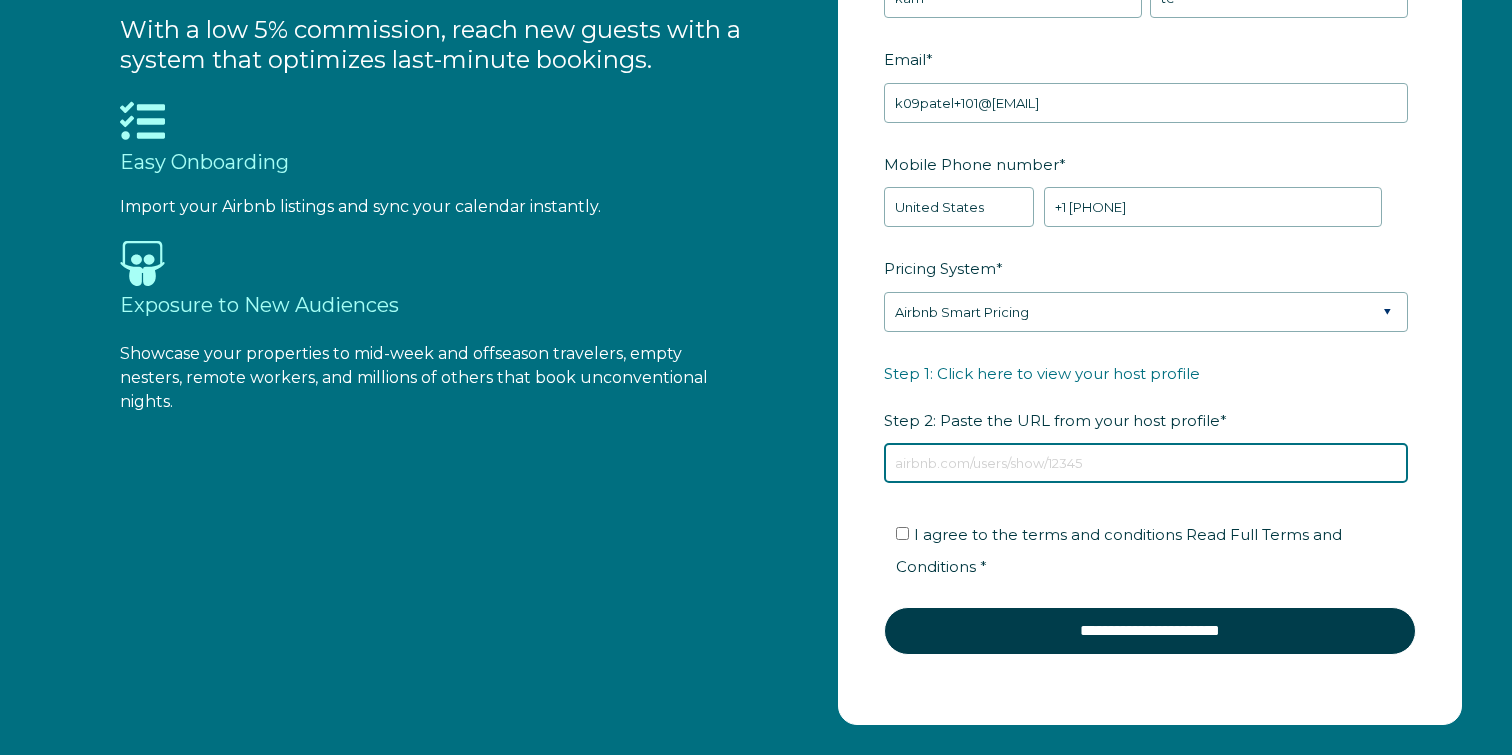 click on "Step 1: Click here to view your host profile   Step 2: Paste the URL from your host profile *" at bounding box center (1146, 463) 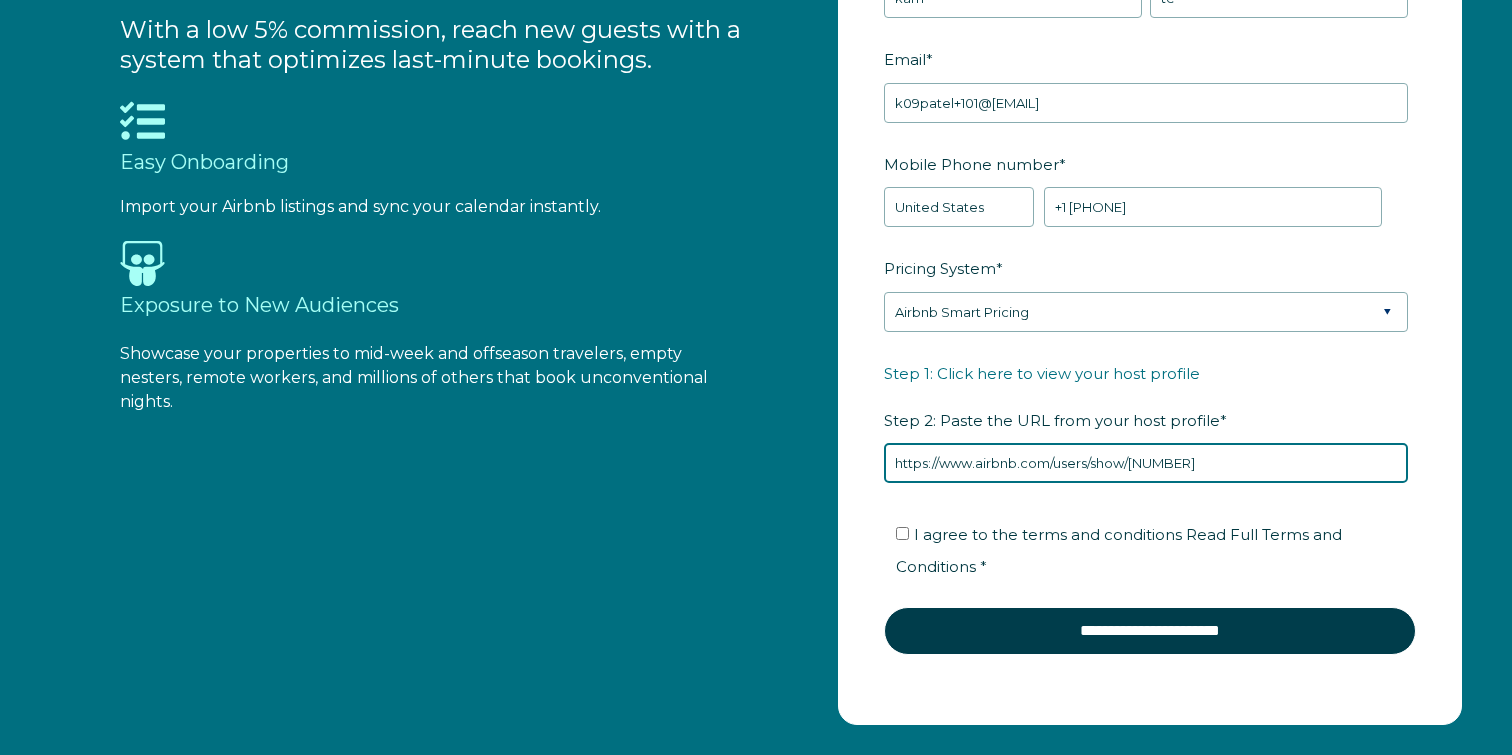 type on "https://www.airbnb.com/users/show/50781901" 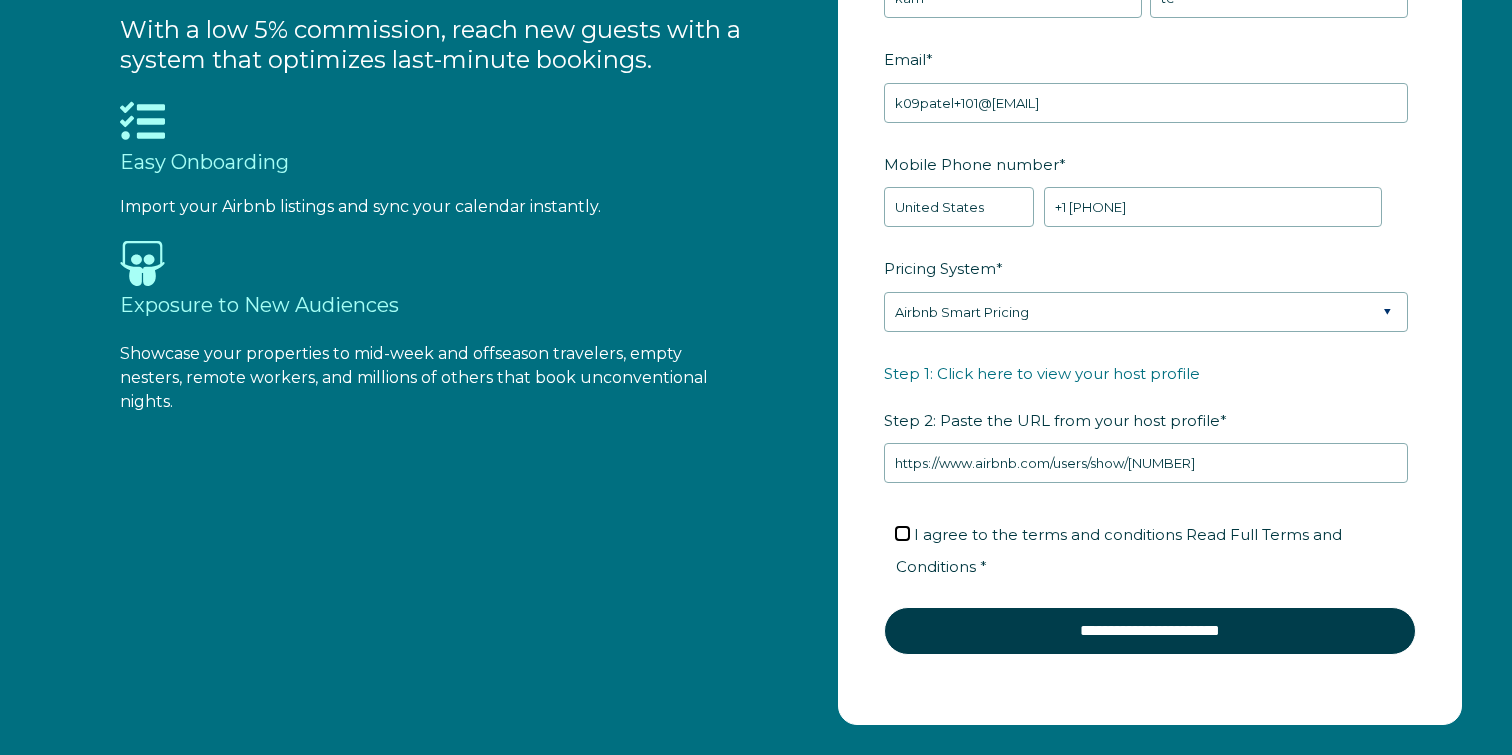 click on "I agree to the terms and conditions        Read Full Terms and Conditions     *" at bounding box center [902, 533] 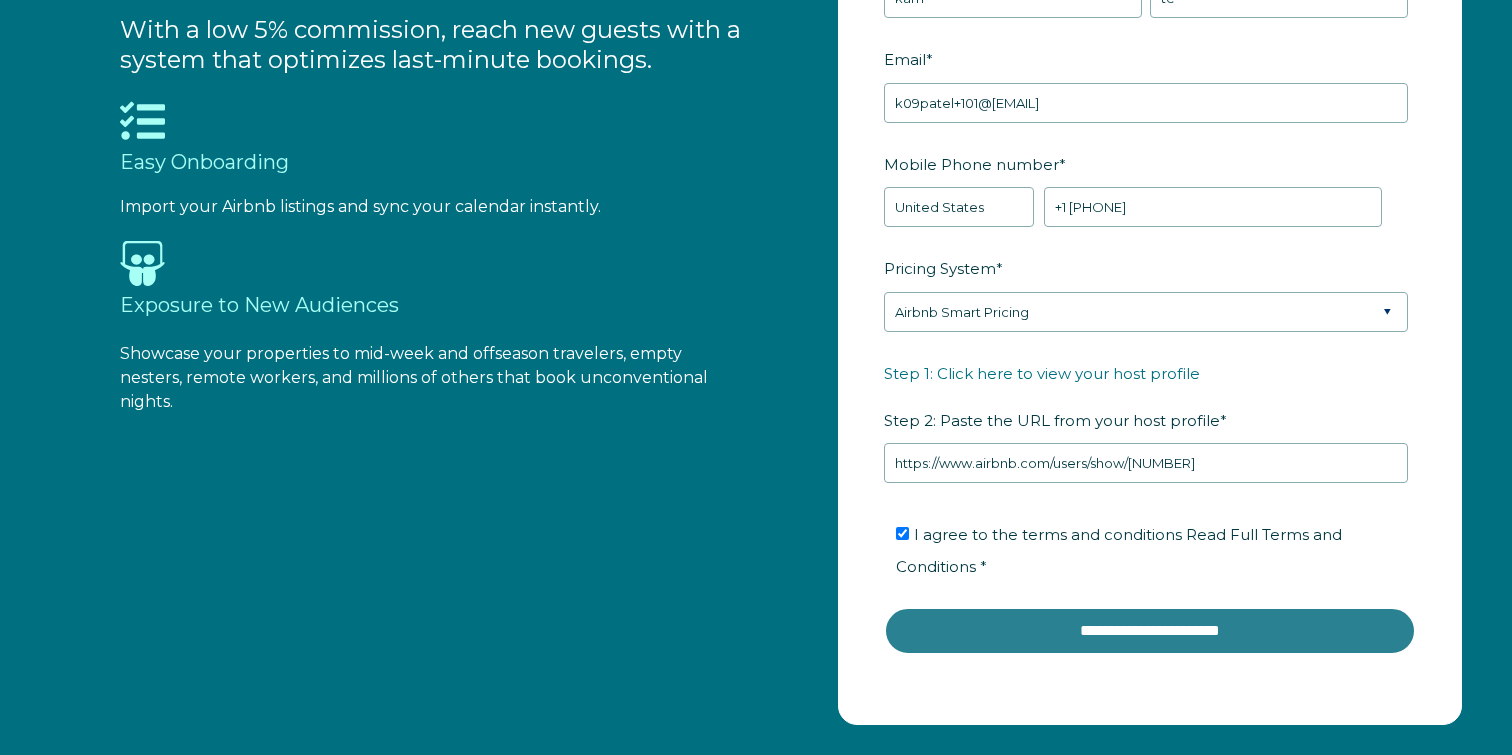 click on "**********" at bounding box center (1150, 631) 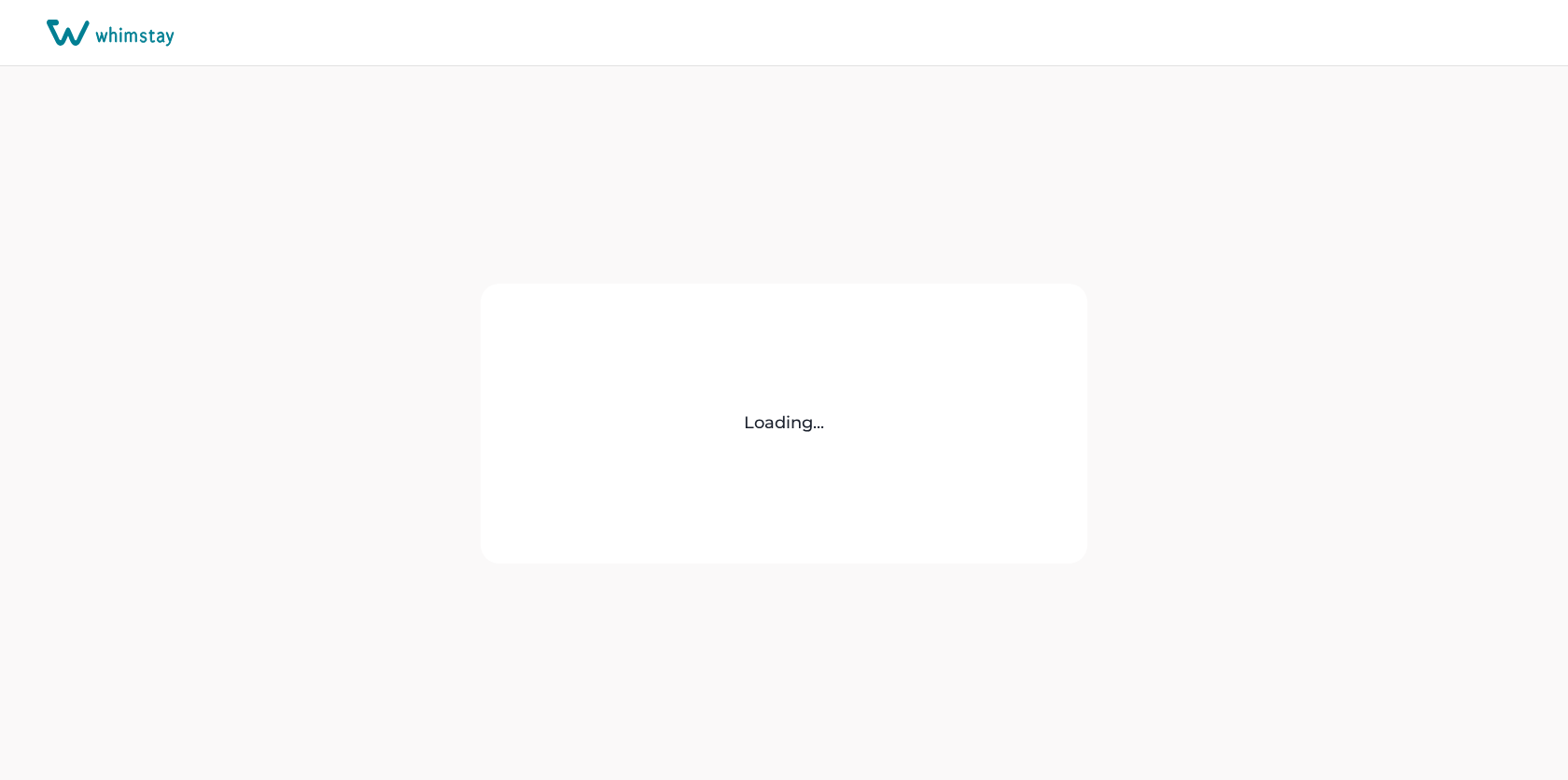 scroll, scrollTop: 0, scrollLeft: 0, axis: both 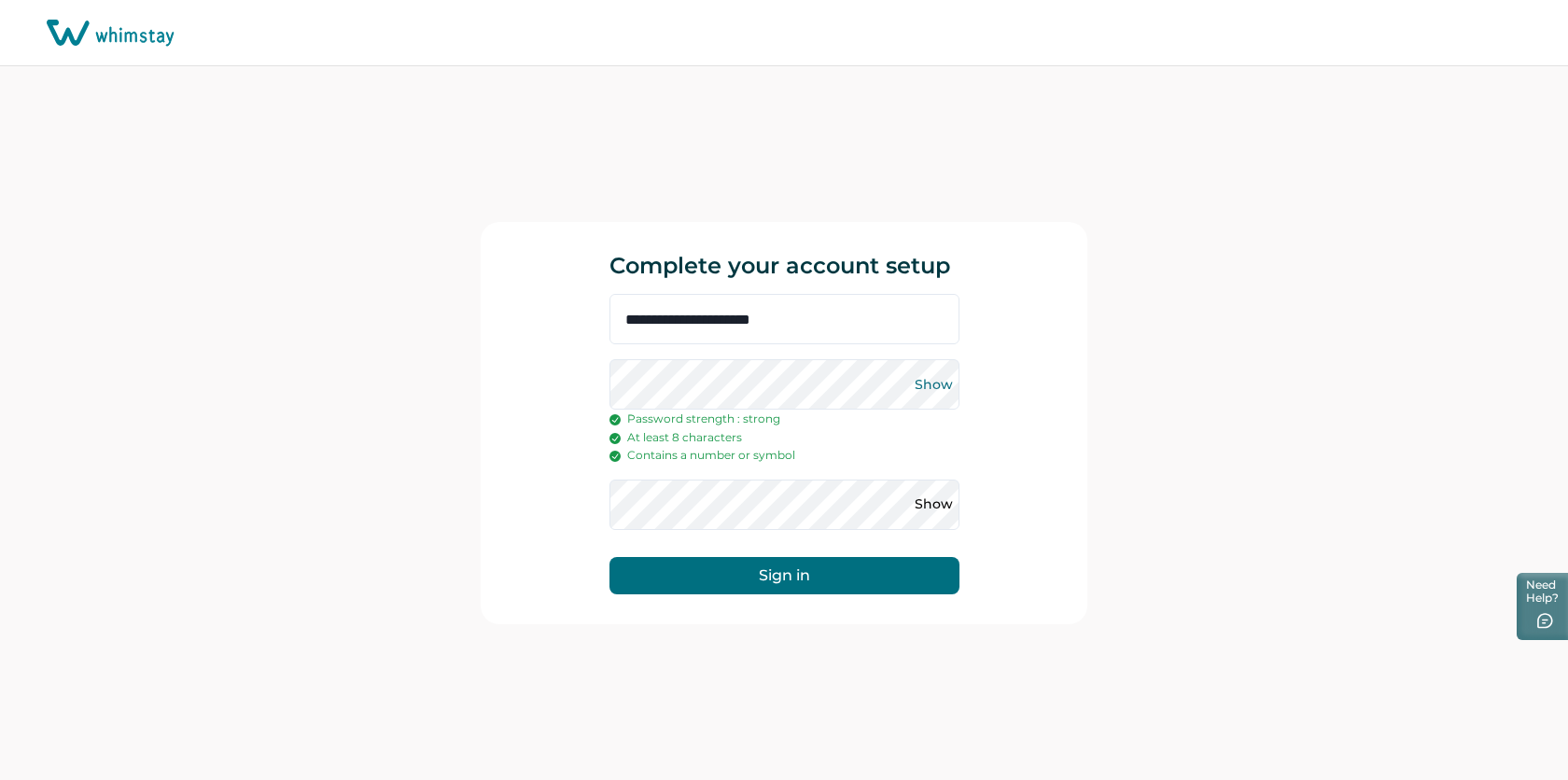 type 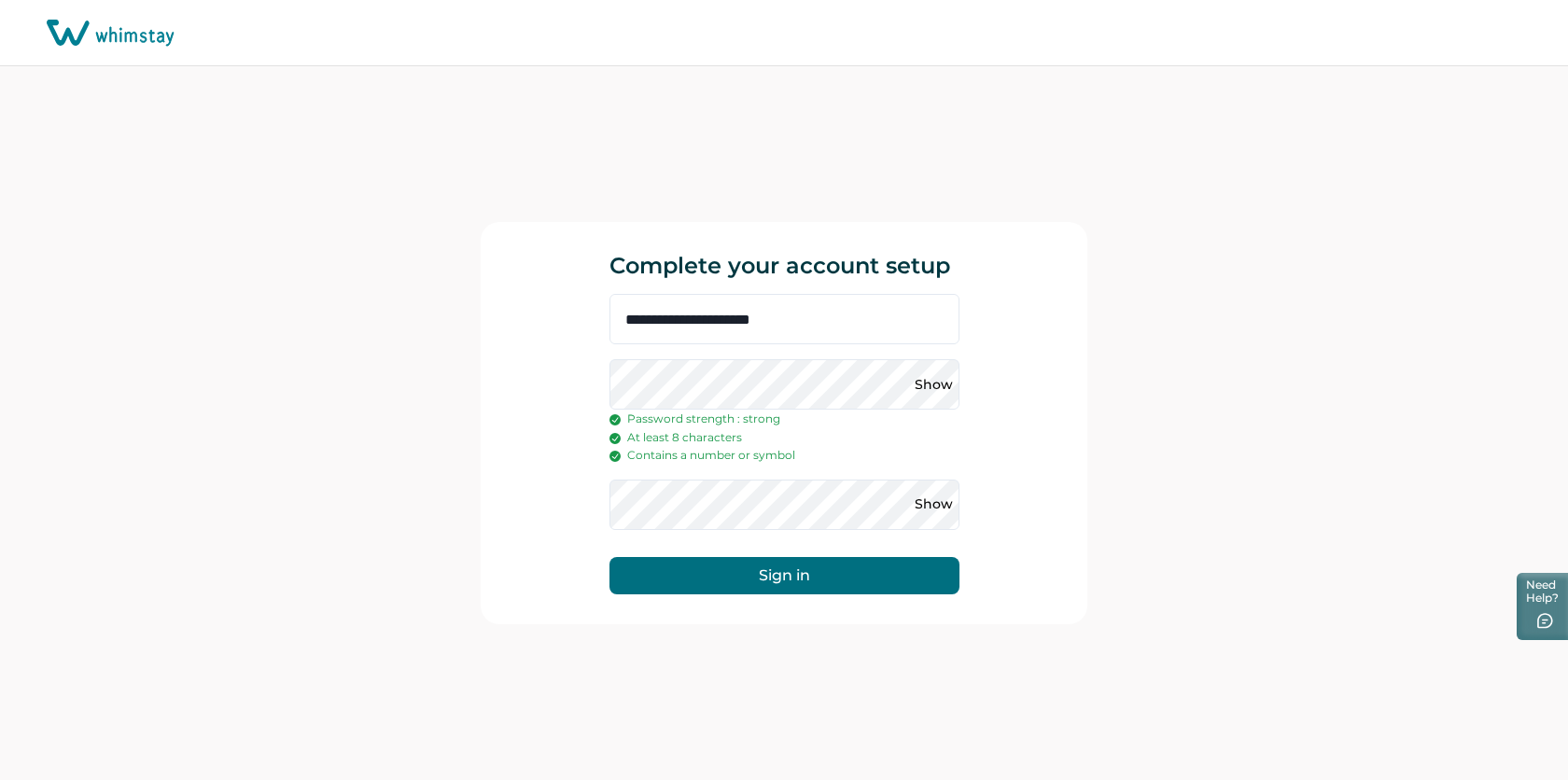 click on "Sign in" at bounding box center (784, 576) 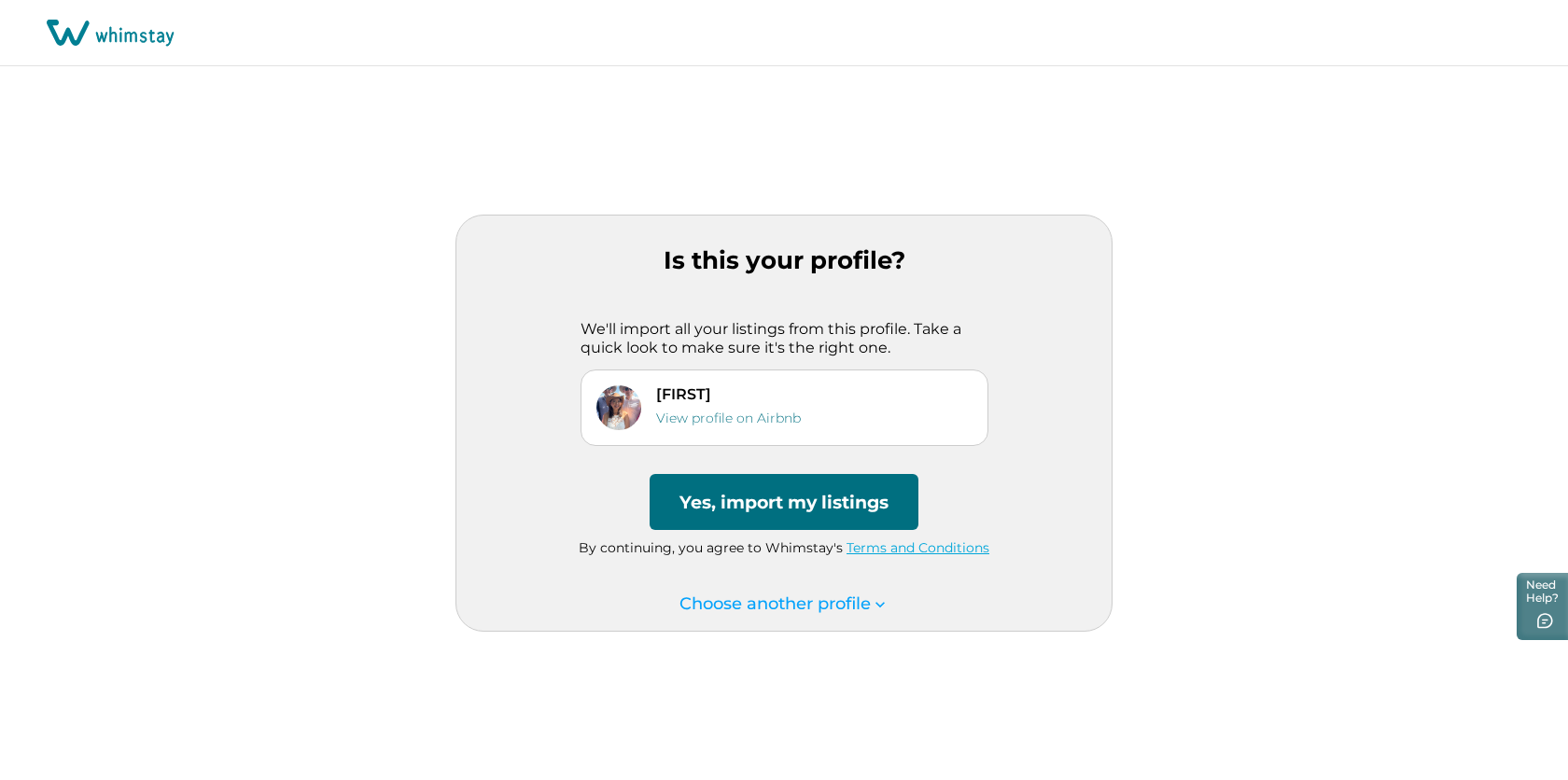 click on "Yes, import my listings" at bounding box center (784, 502) 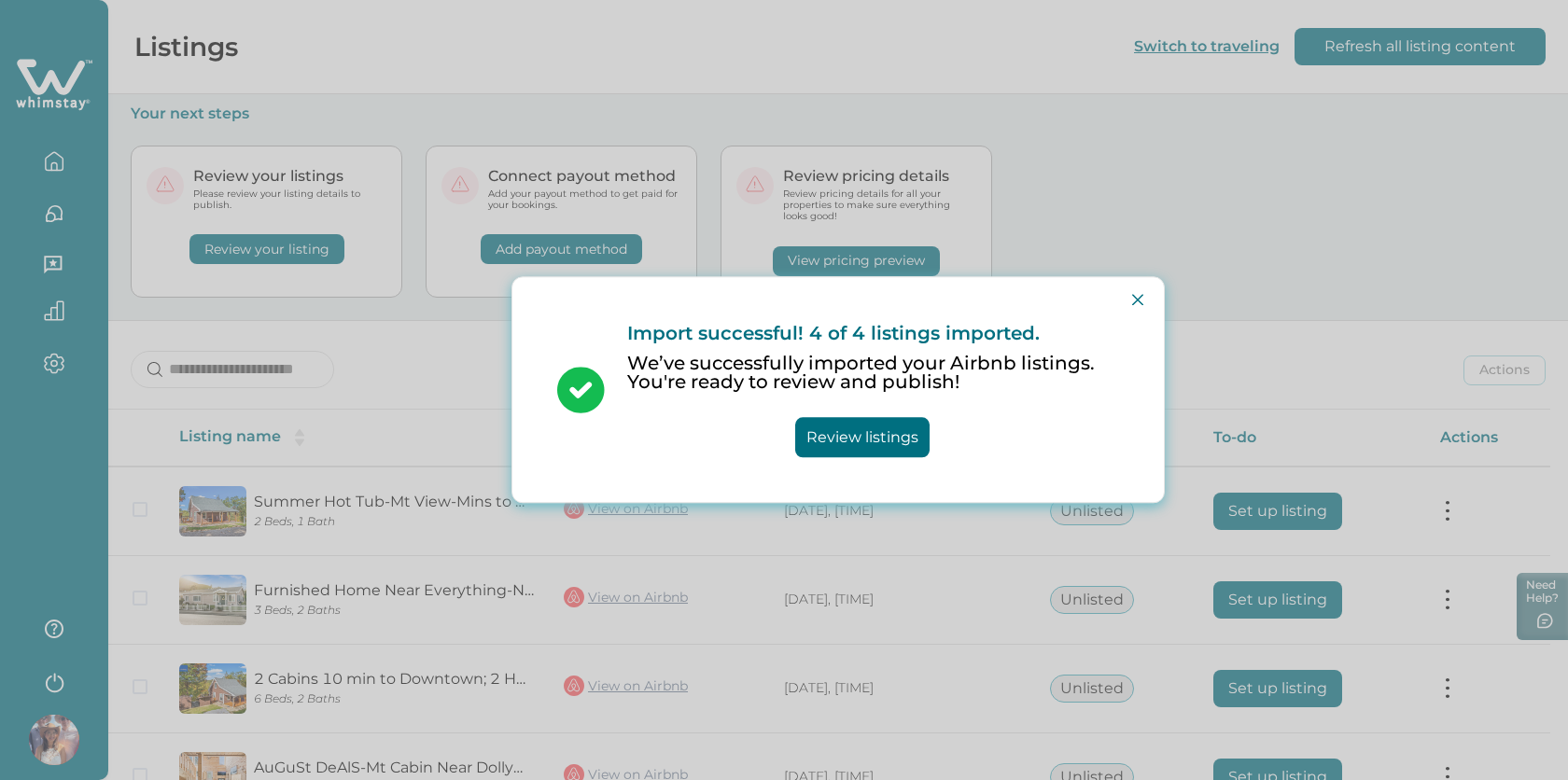 click on "Review listings" at bounding box center [862, 438] 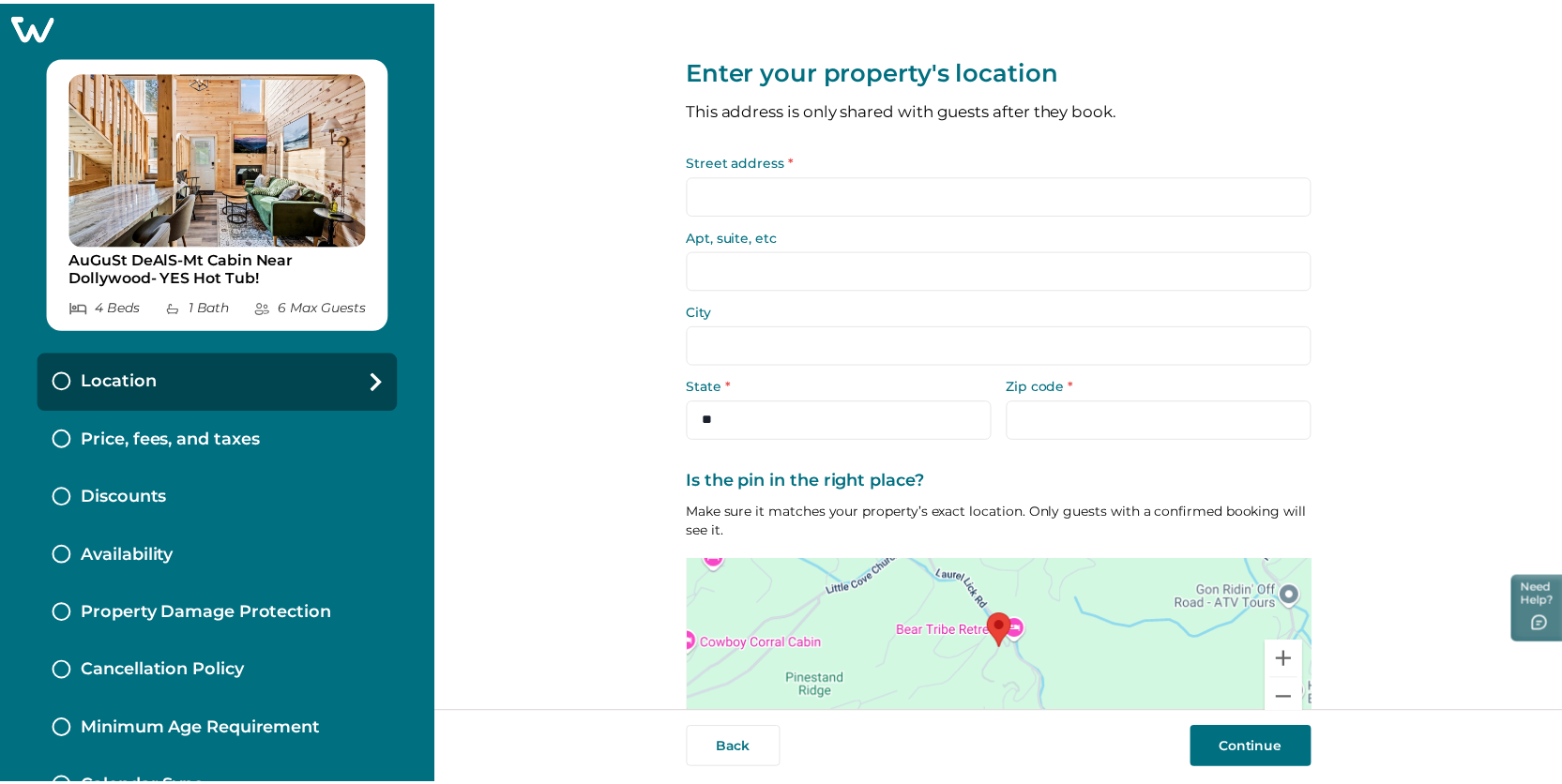 scroll, scrollTop: 0, scrollLeft: 0, axis: both 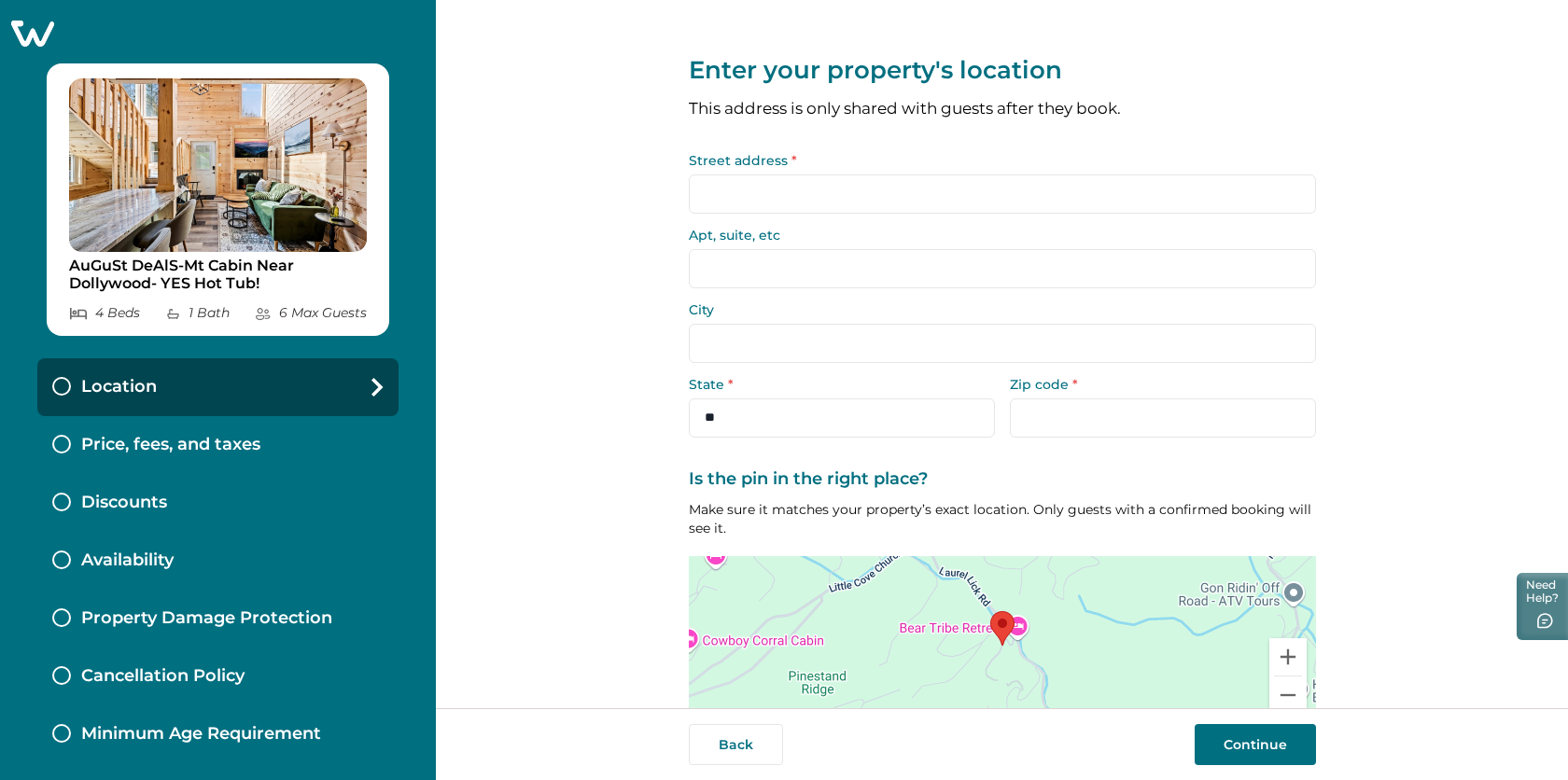 click 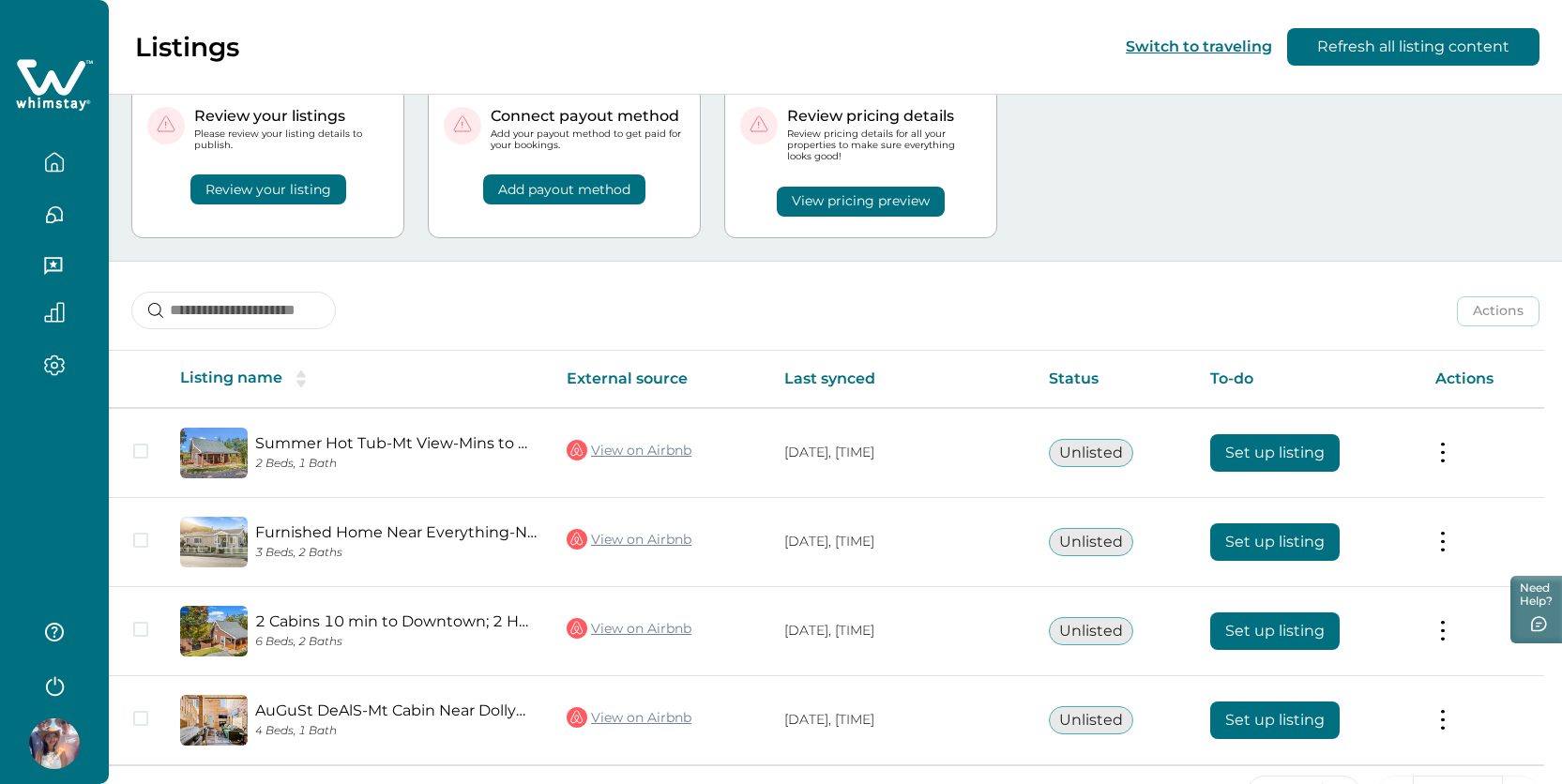 scroll, scrollTop: 114, scrollLeft: 0, axis: vertical 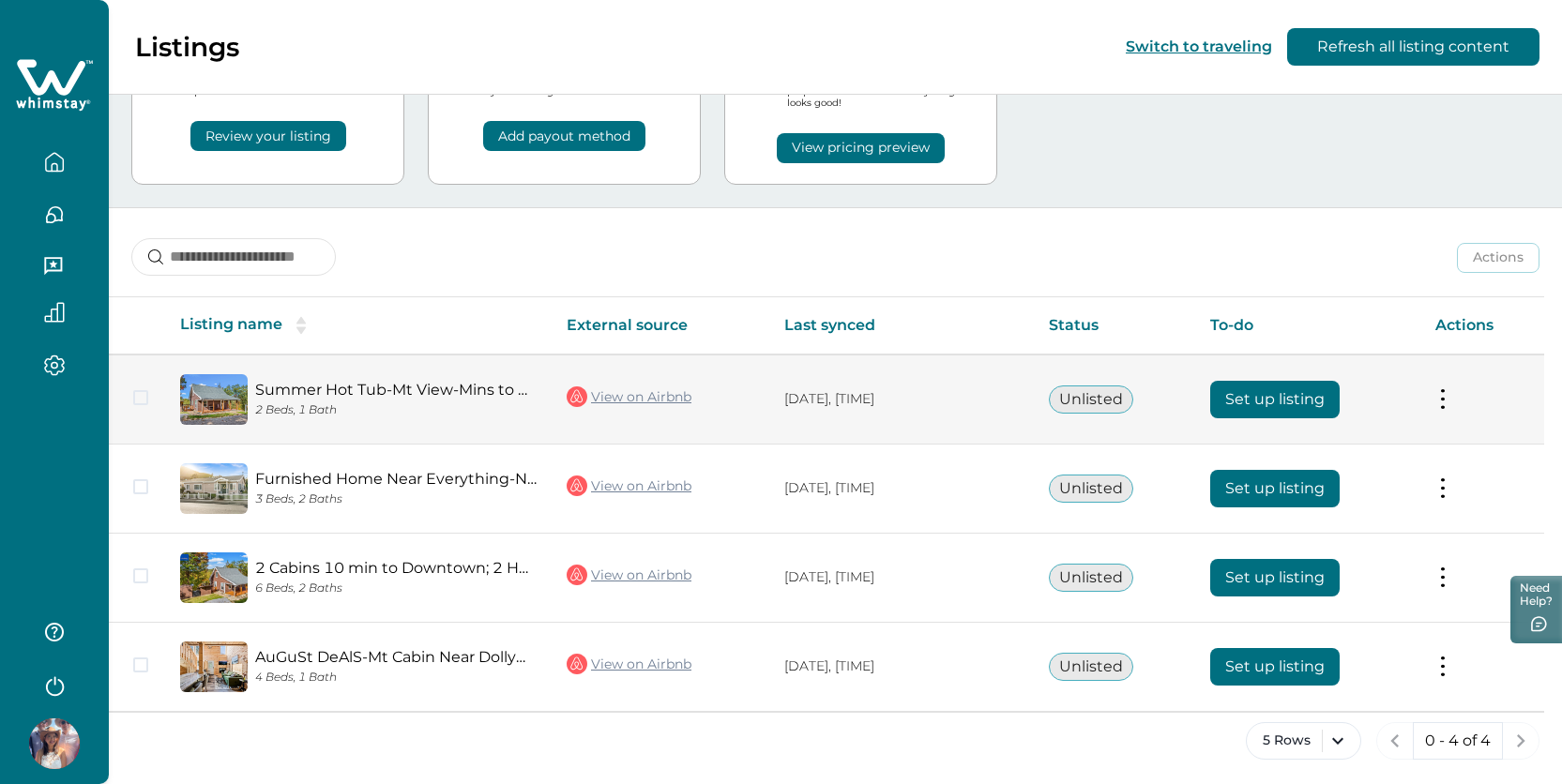 click on "Set up listing" at bounding box center (1275, 400) 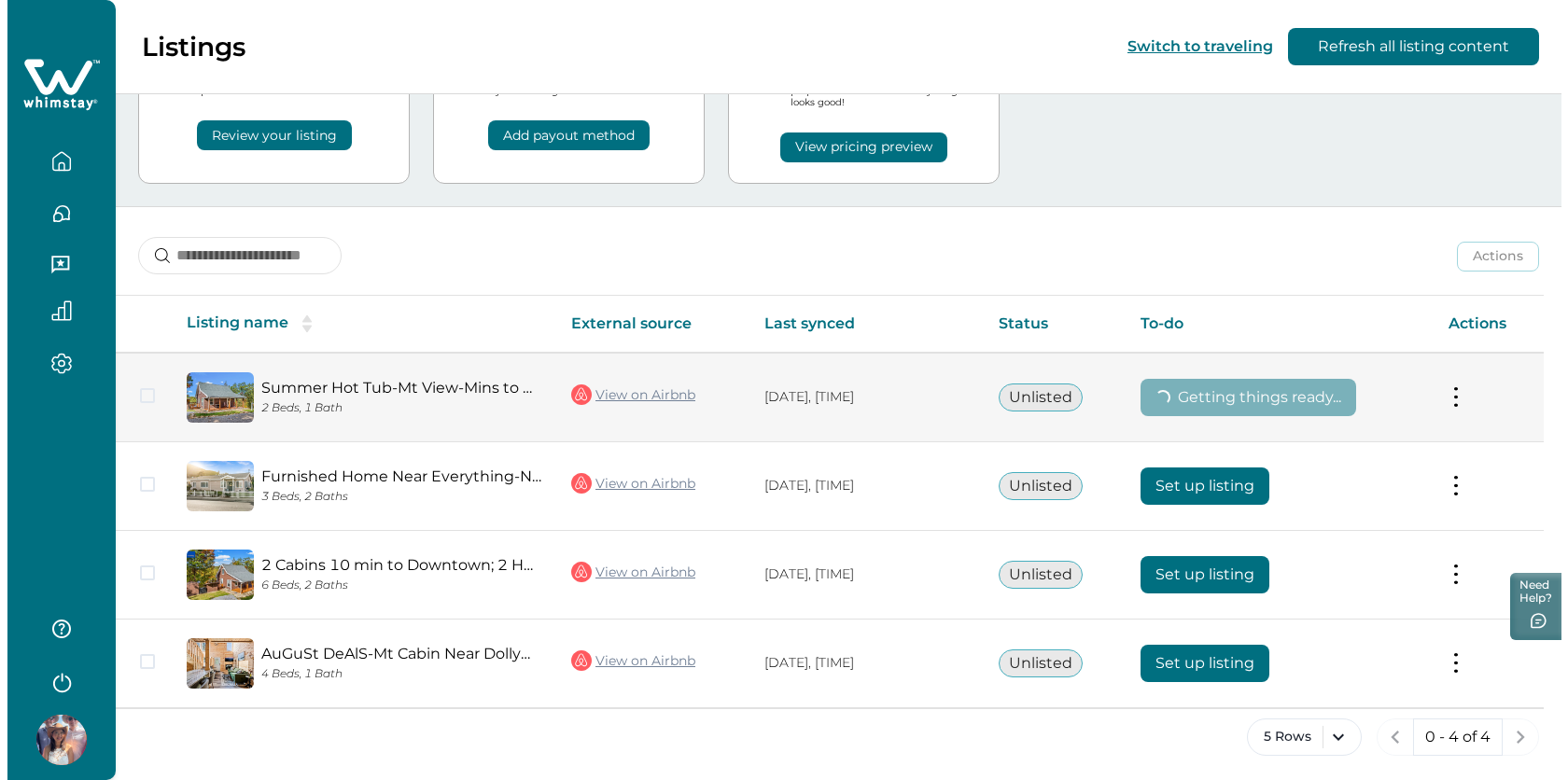 scroll, scrollTop: 0, scrollLeft: 0, axis: both 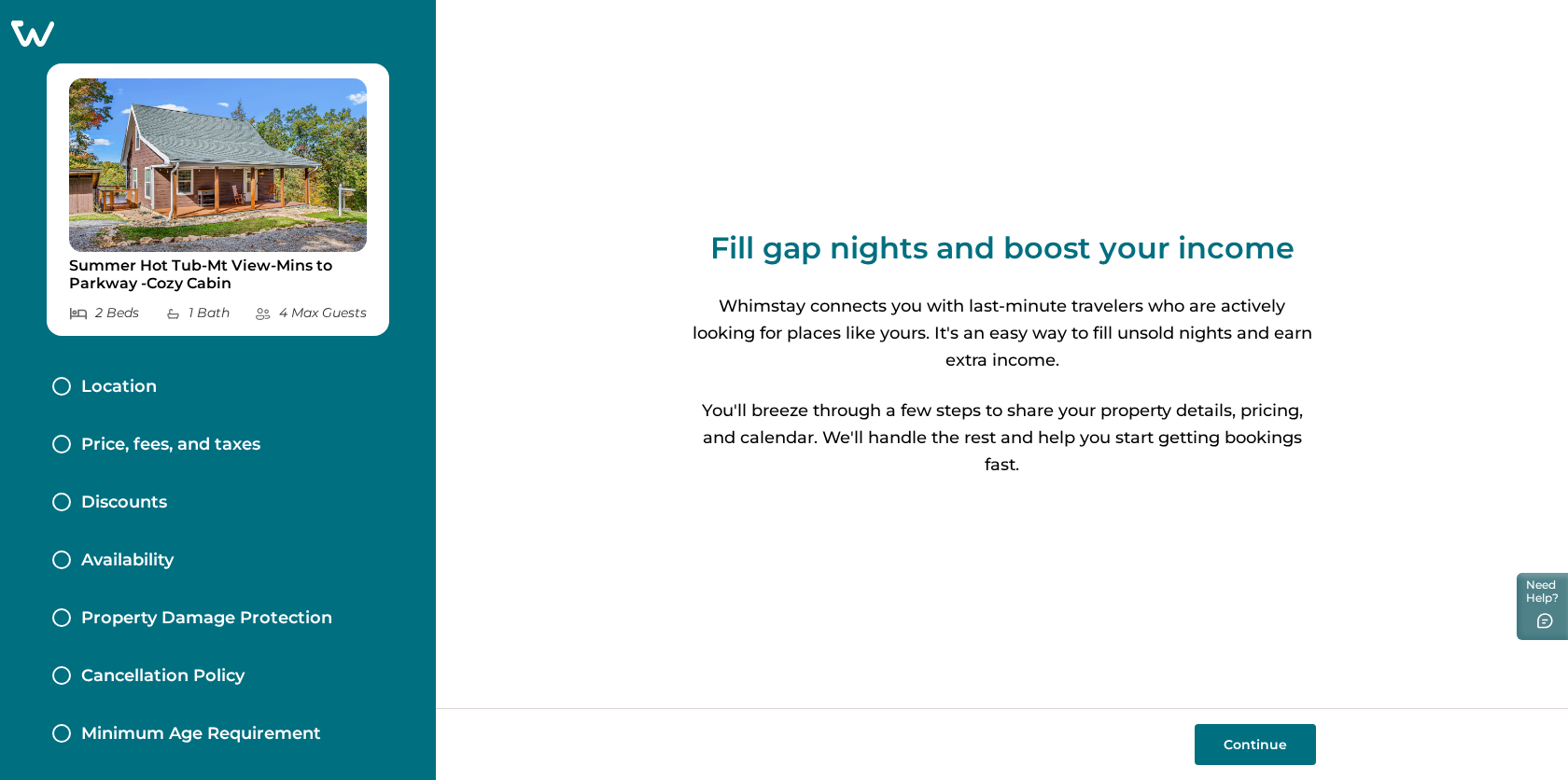 click on "Continue" at bounding box center (1255, 745) 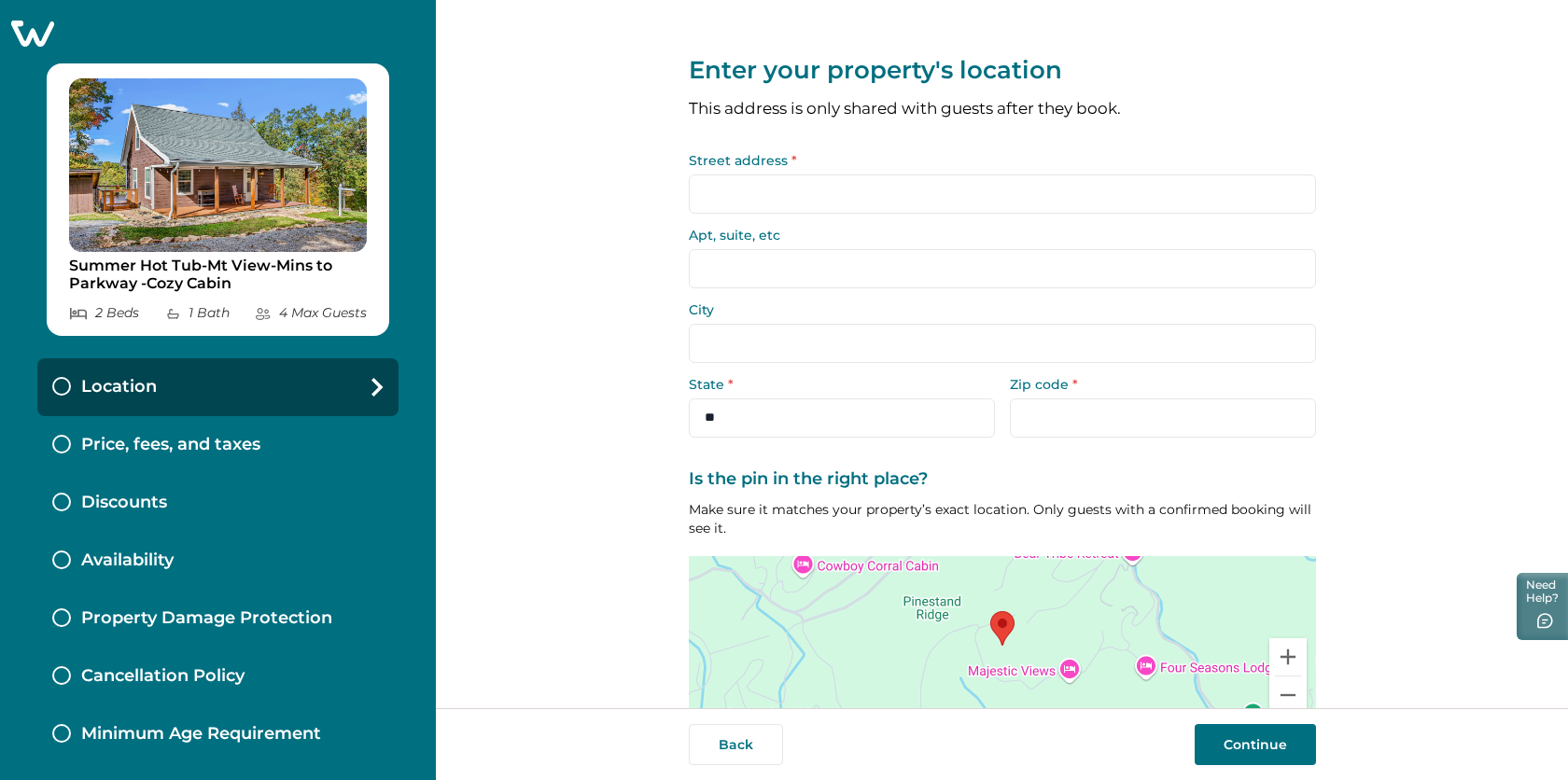 click on "Street address *" at bounding box center [1002, 194] 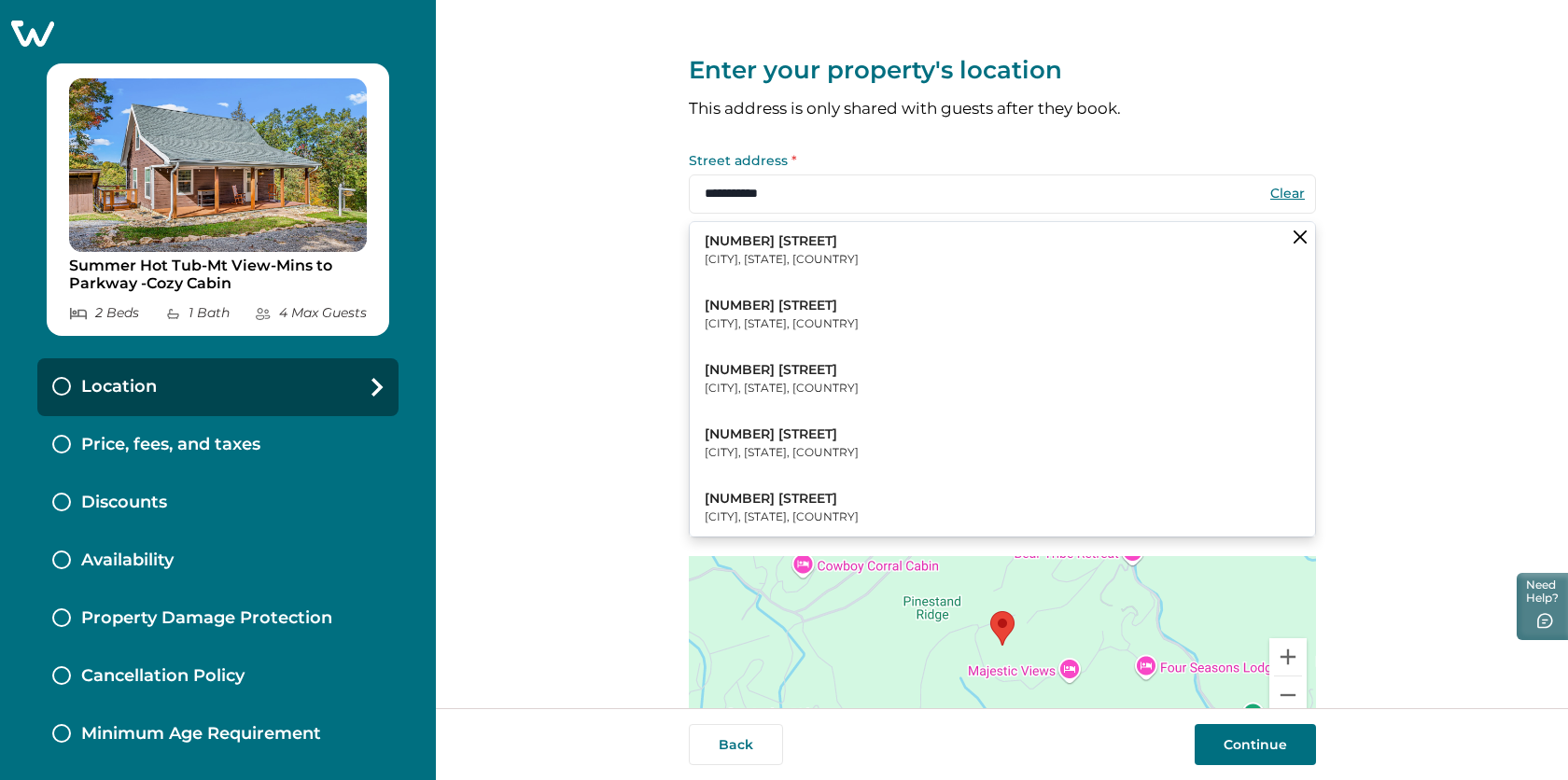 click on "[NUMBER] [STREET] [CITY], [STATE], [COUNTRY]" at bounding box center [1002, 250] 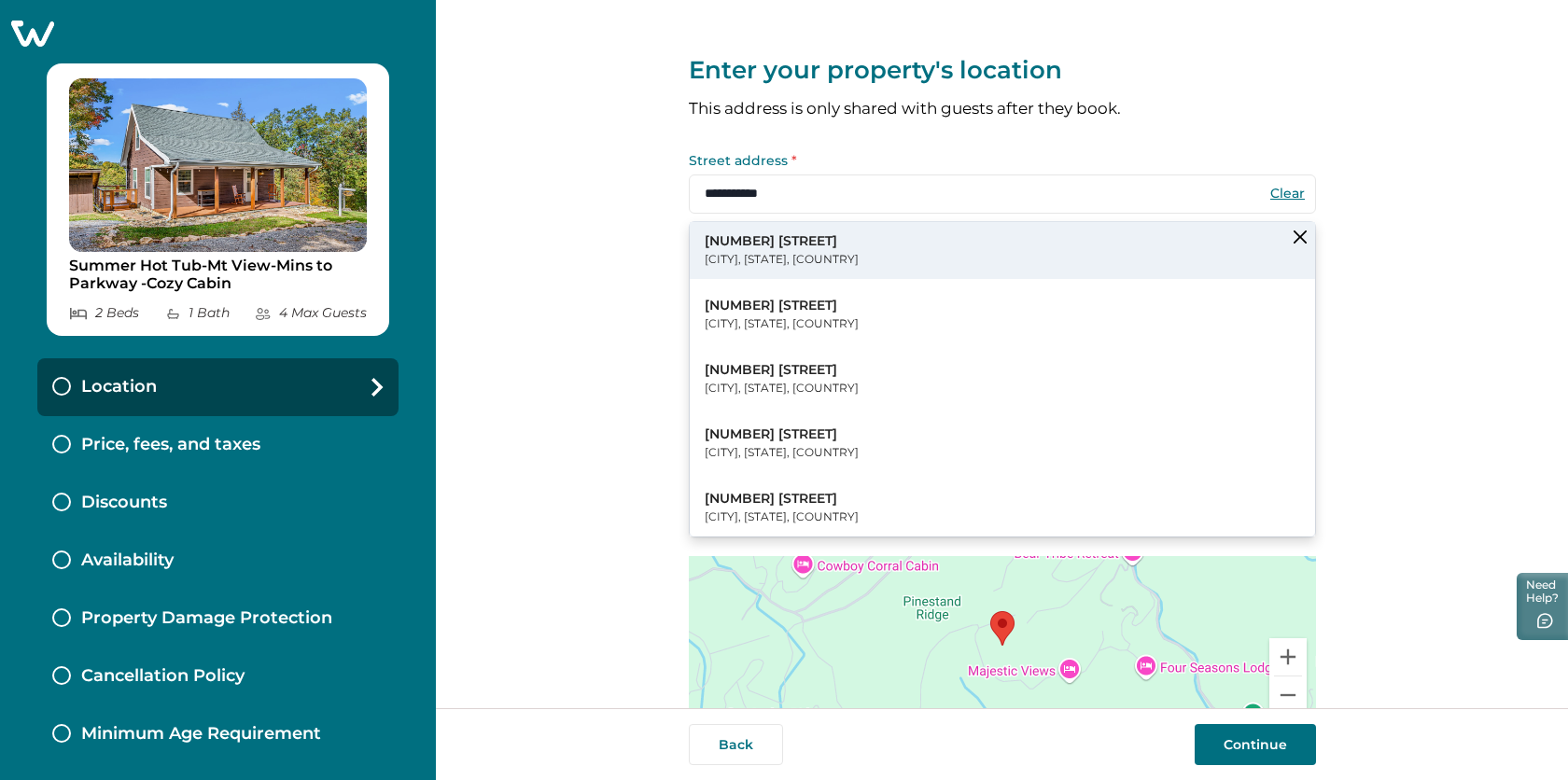 type on "**********" 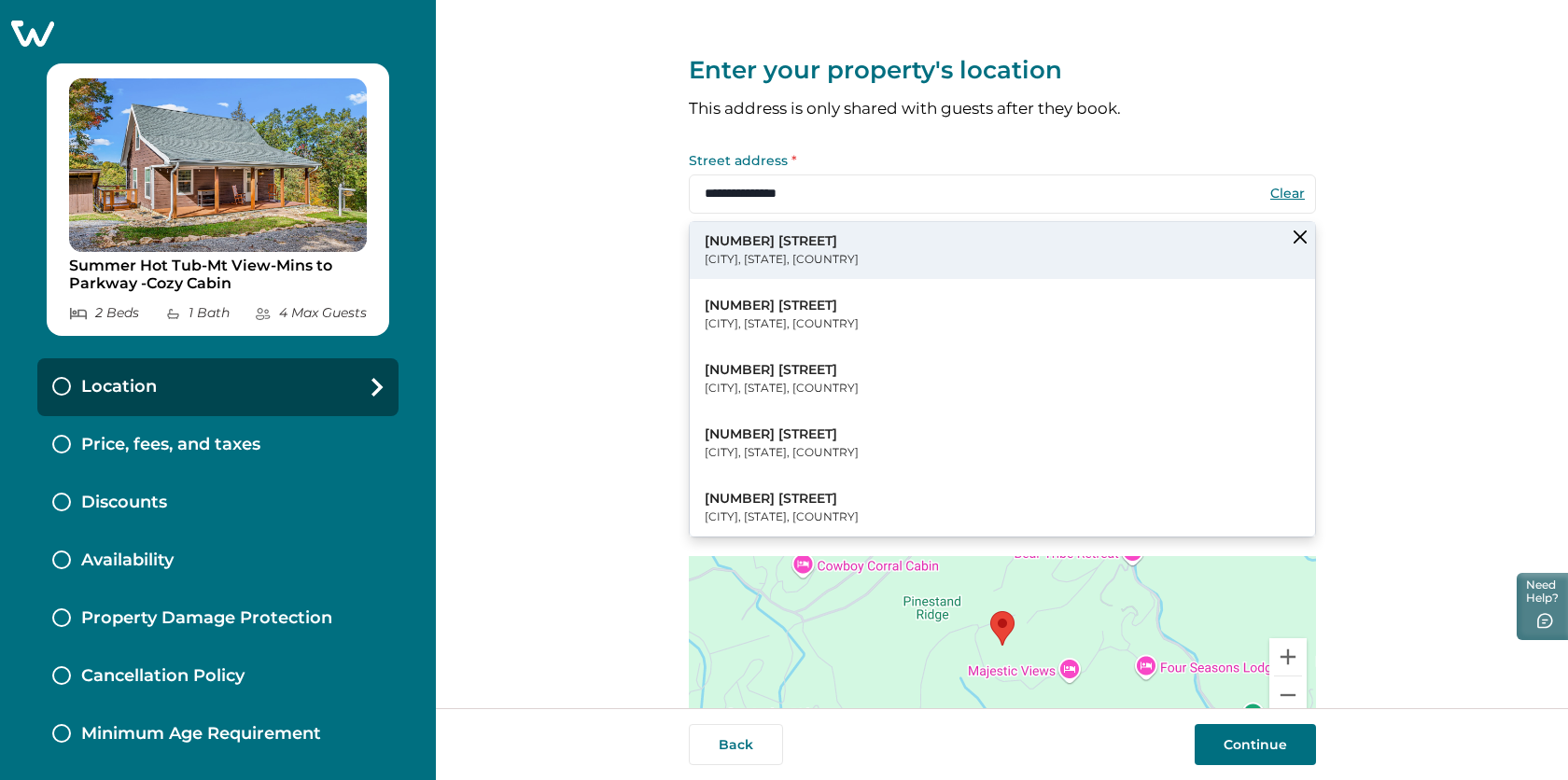 select on "**" 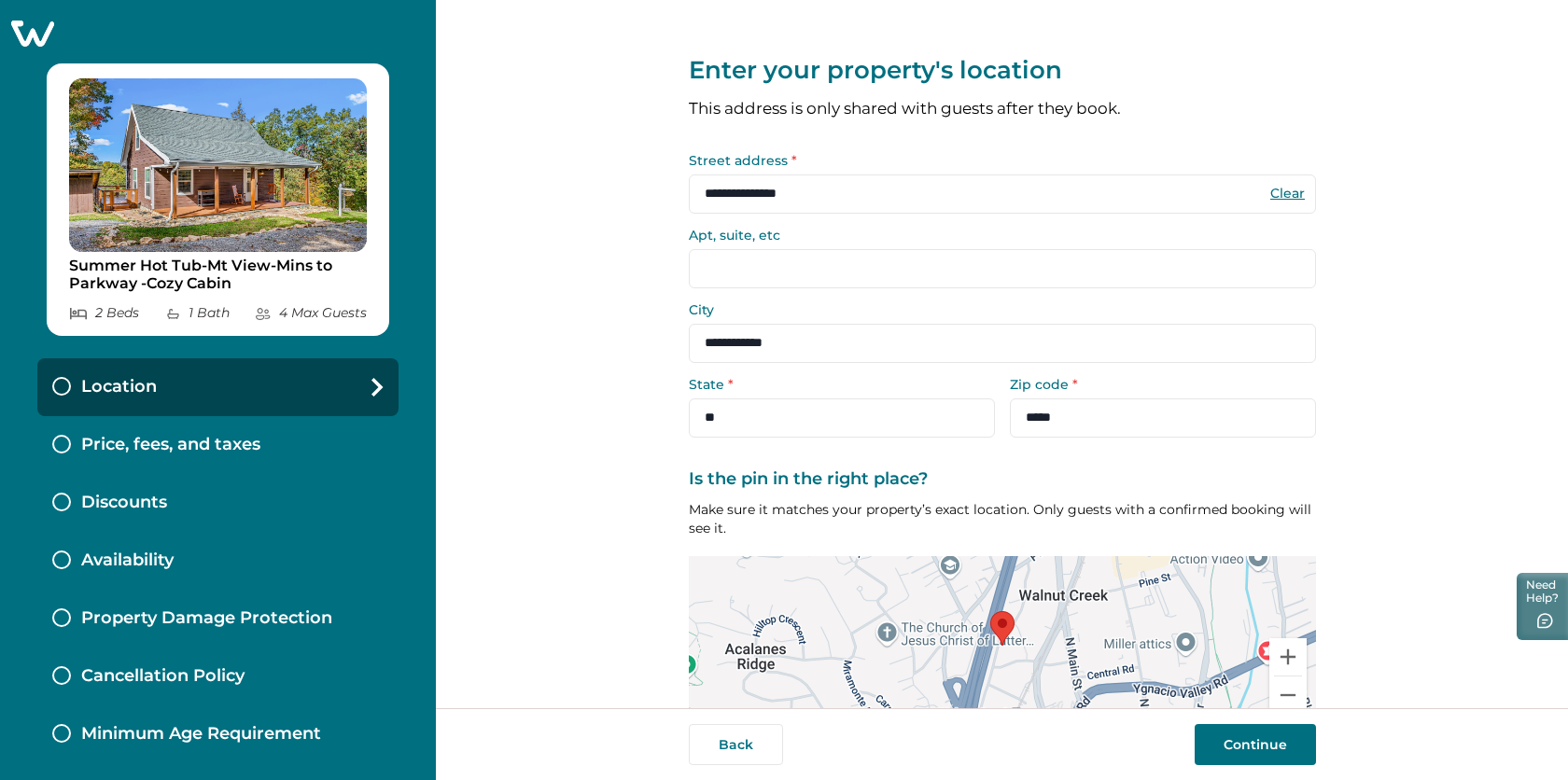 click on "Continue" at bounding box center [1255, 745] 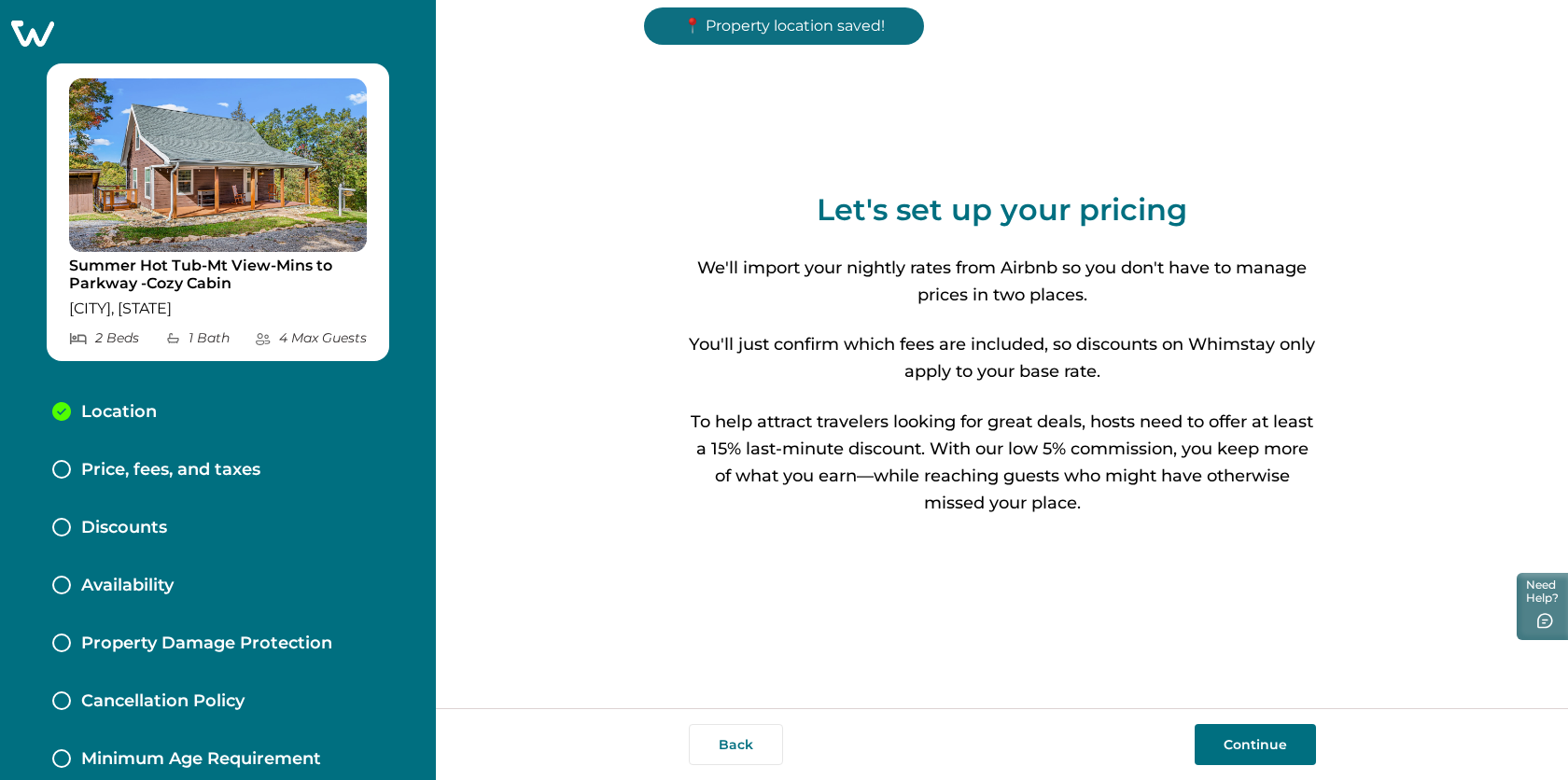 click on "Continue" at bounding box center [1255, 745] 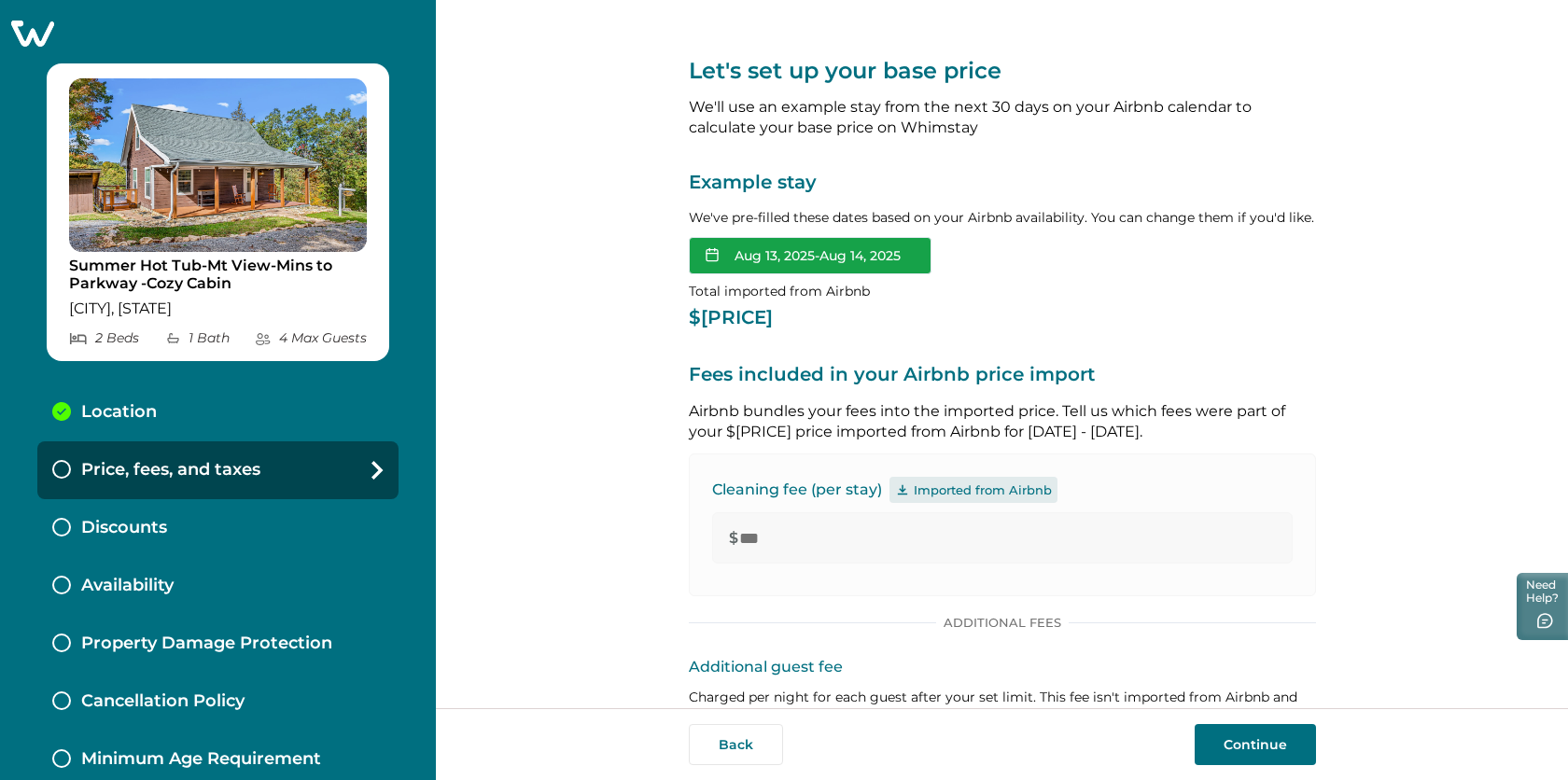 click on "[DATE]  -  [DATE]" at bounding box center [810, 256] 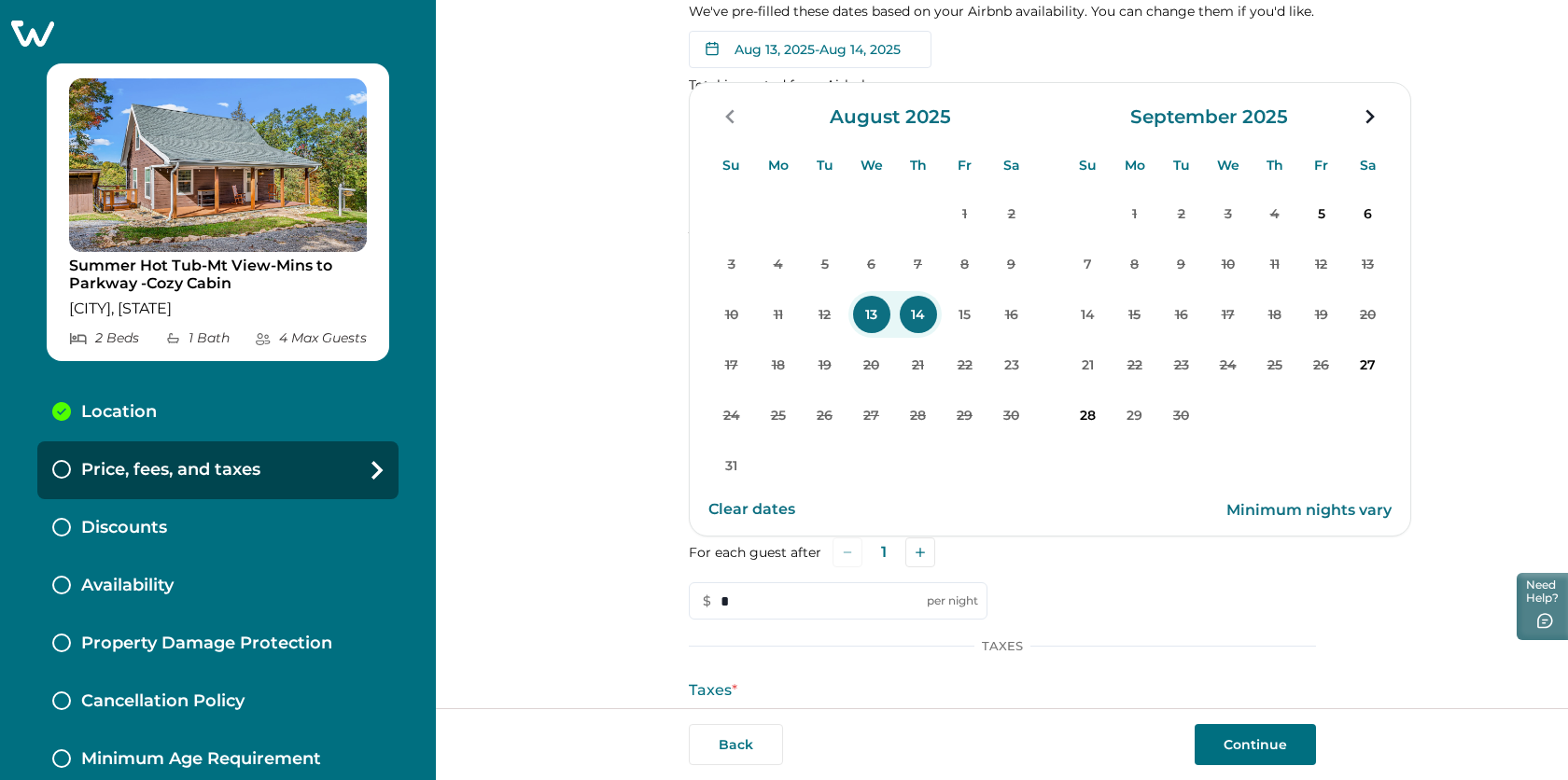 scroll, scrollTop: 212, scrollLeft: 0, axis: vertical 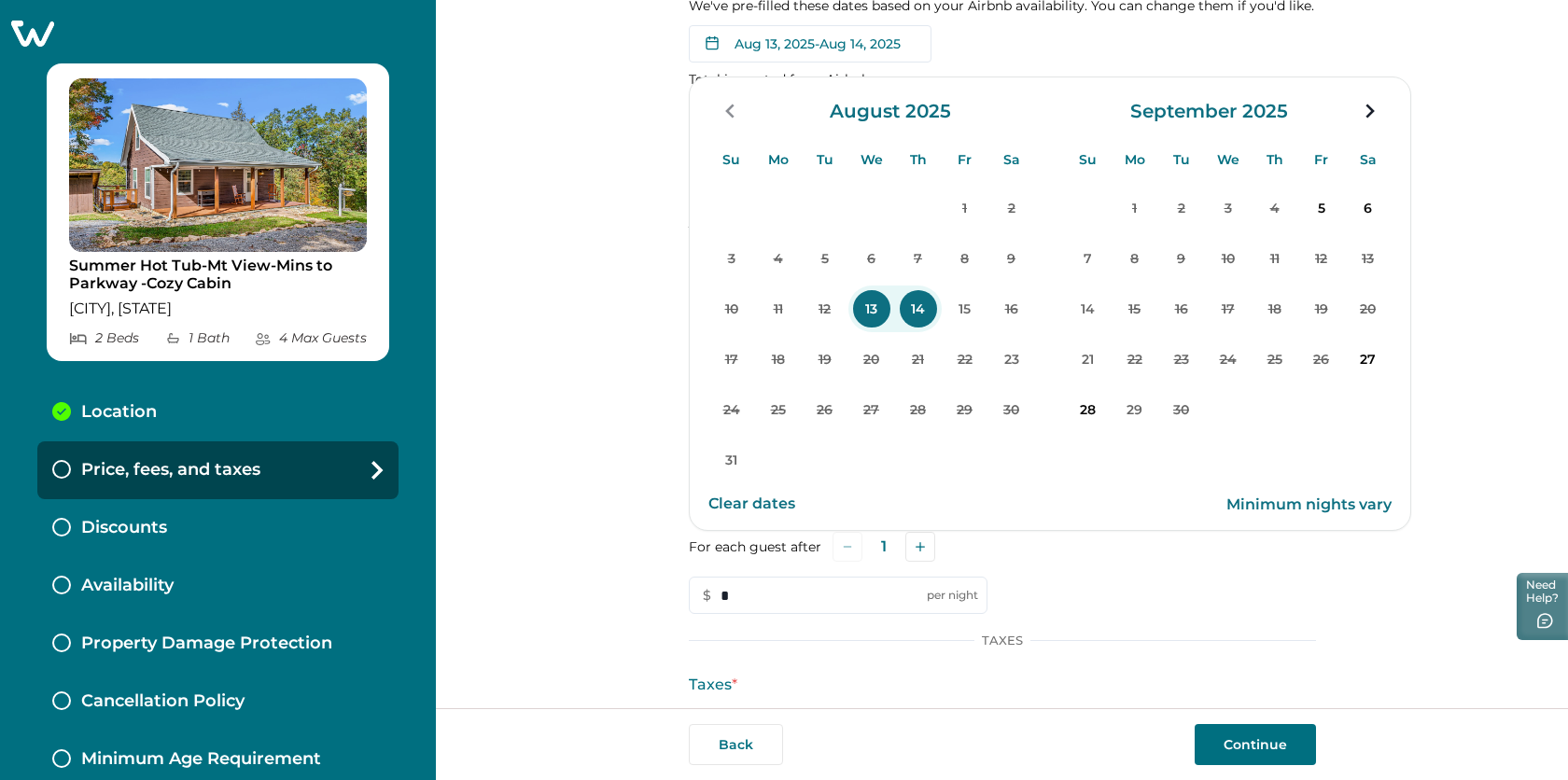 click on "13" at bounding box center [872, 309] 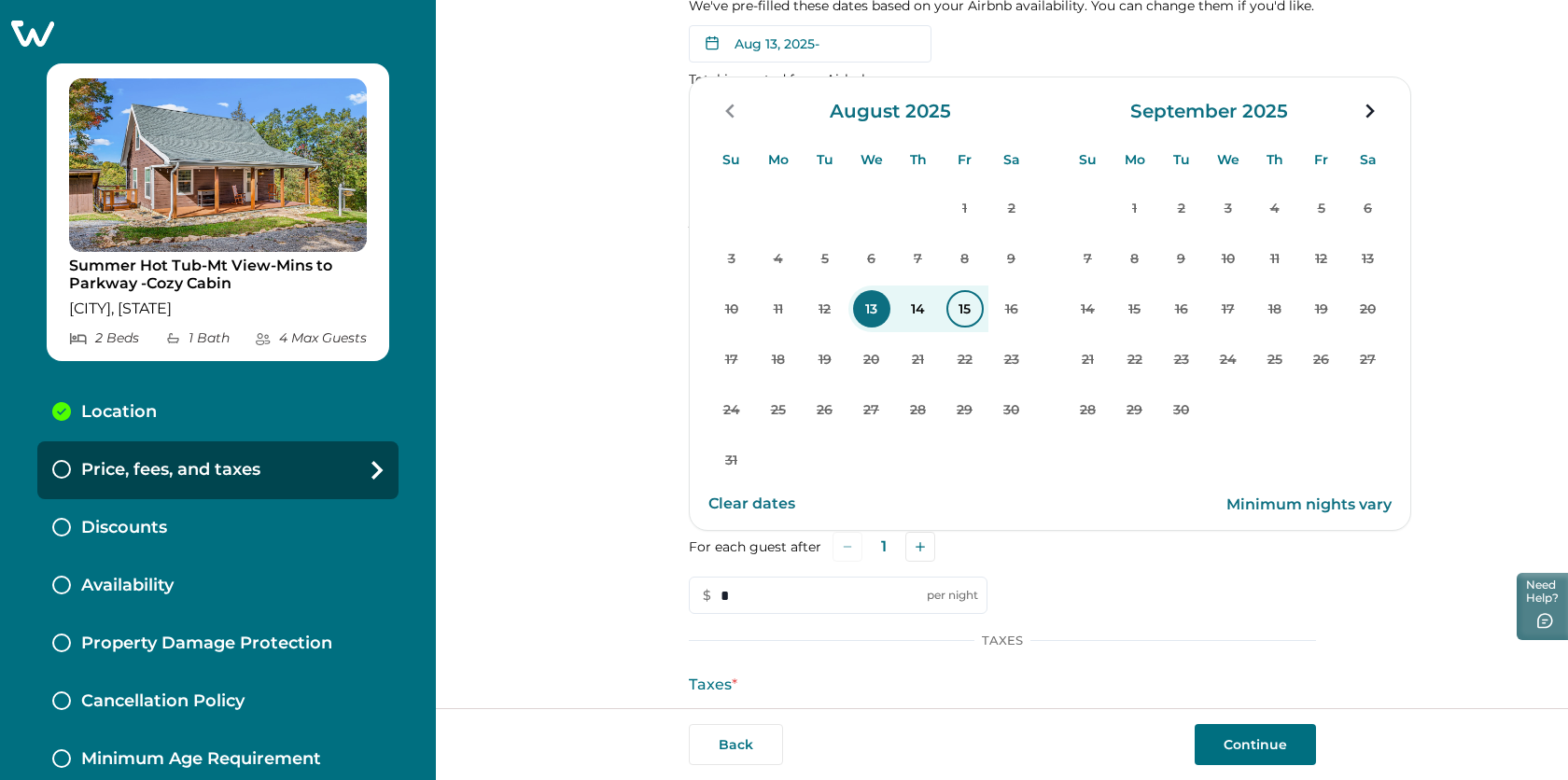click on "15" at bounding box center (965, 309) 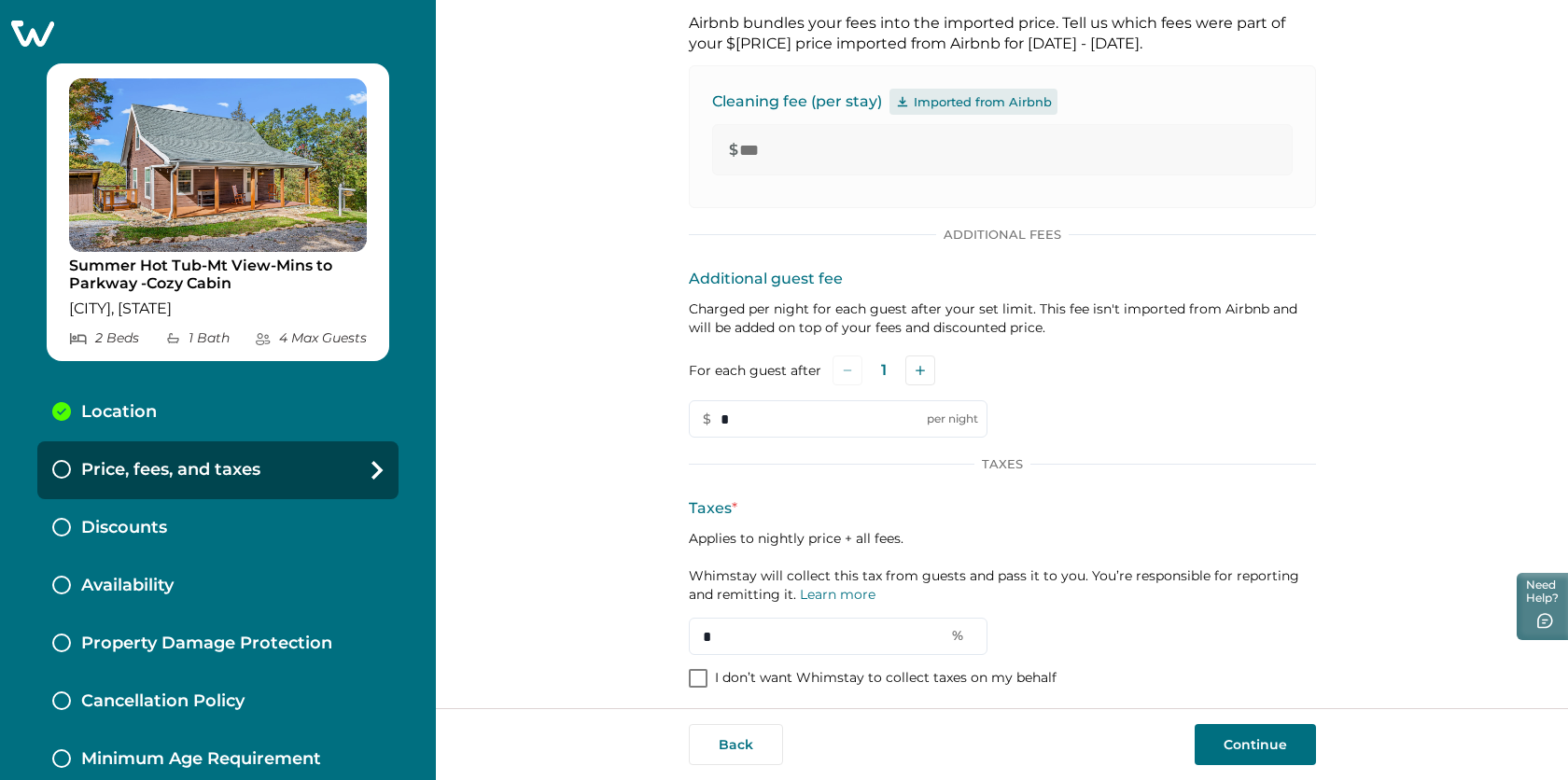 scroll, scrollTop: 389, scrollLeft: 0, axis: vertical 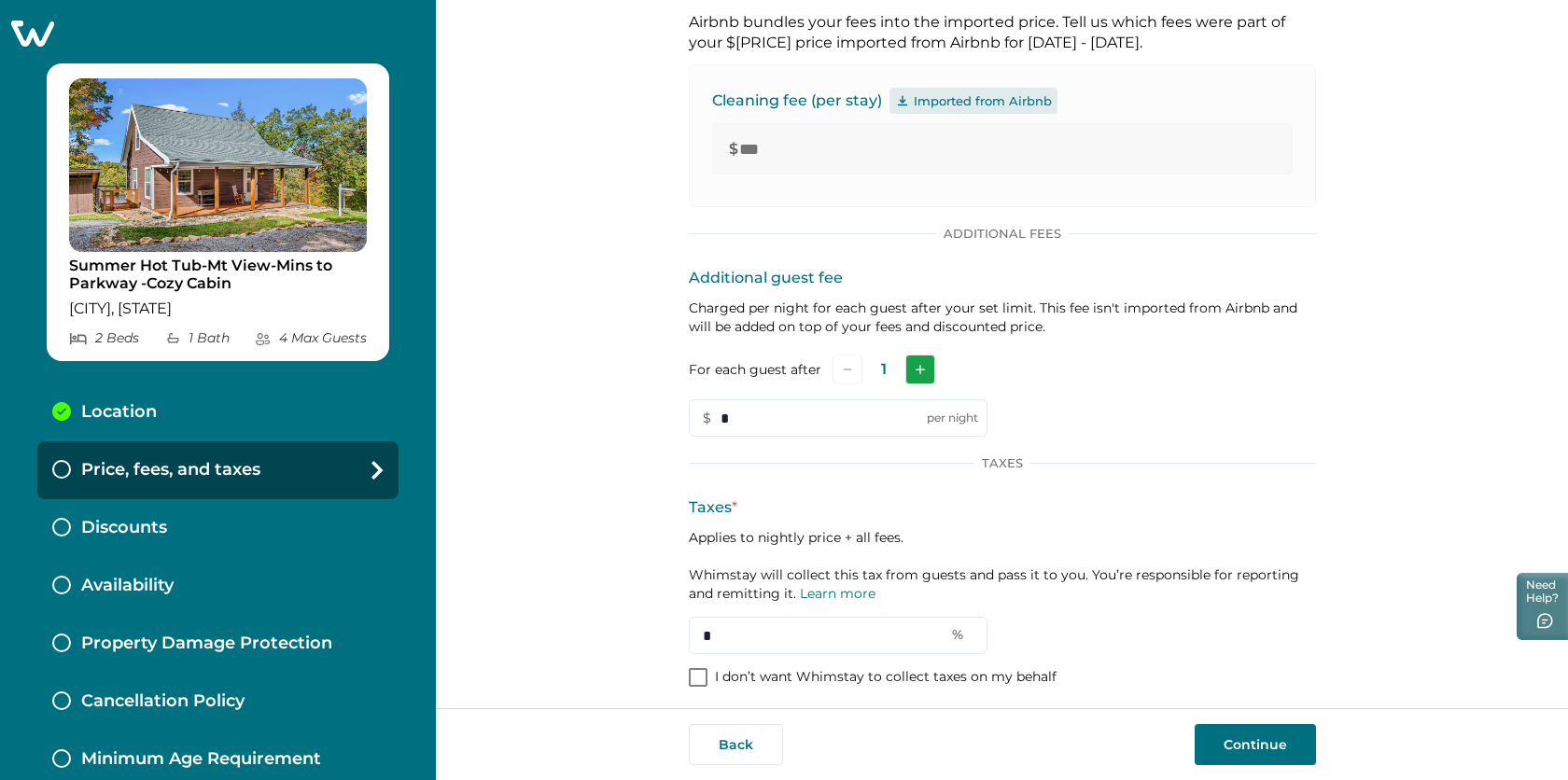 click 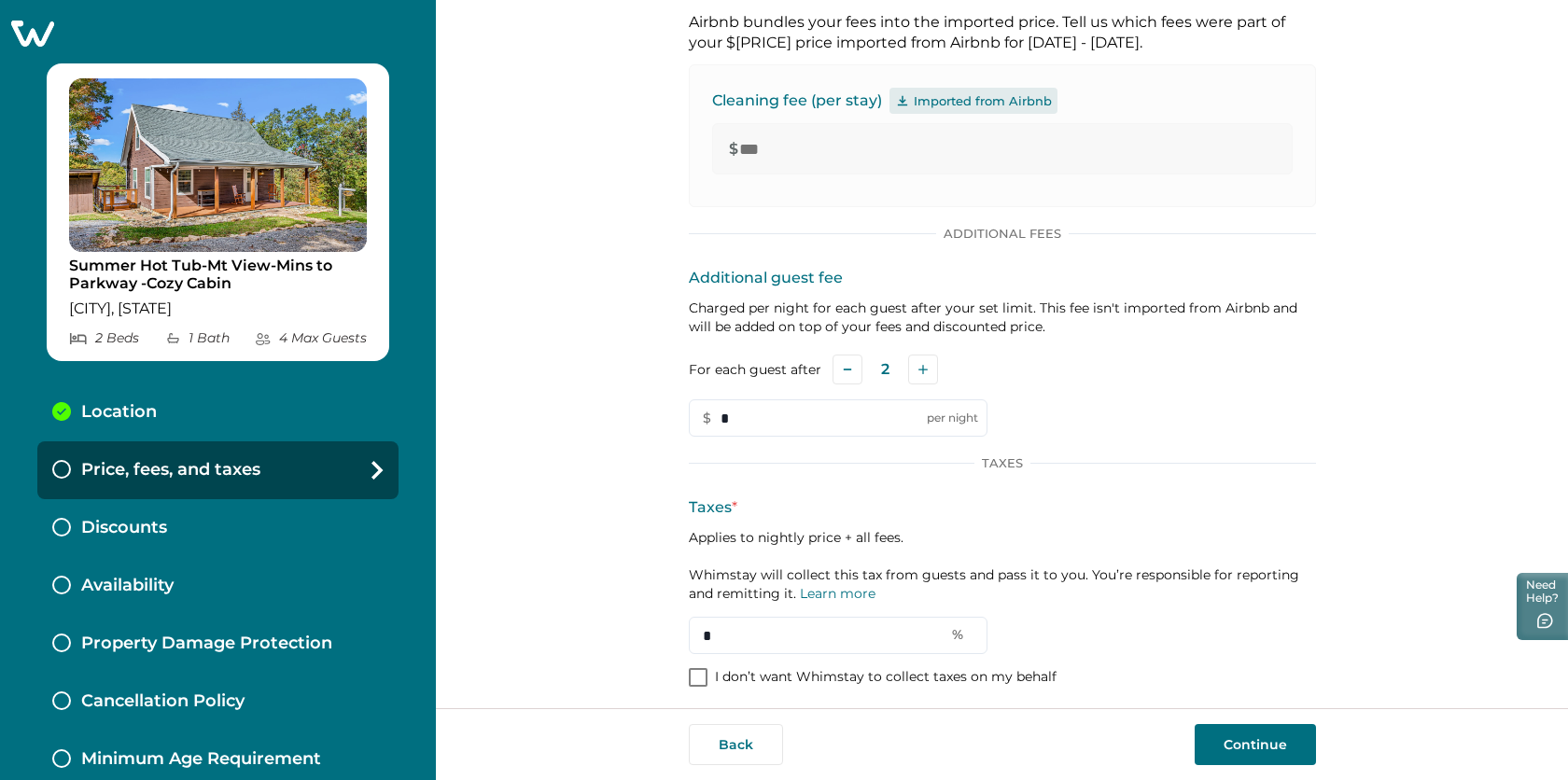 scroll, scrollTop: 396, scrollLeft: 0, axis: vertical 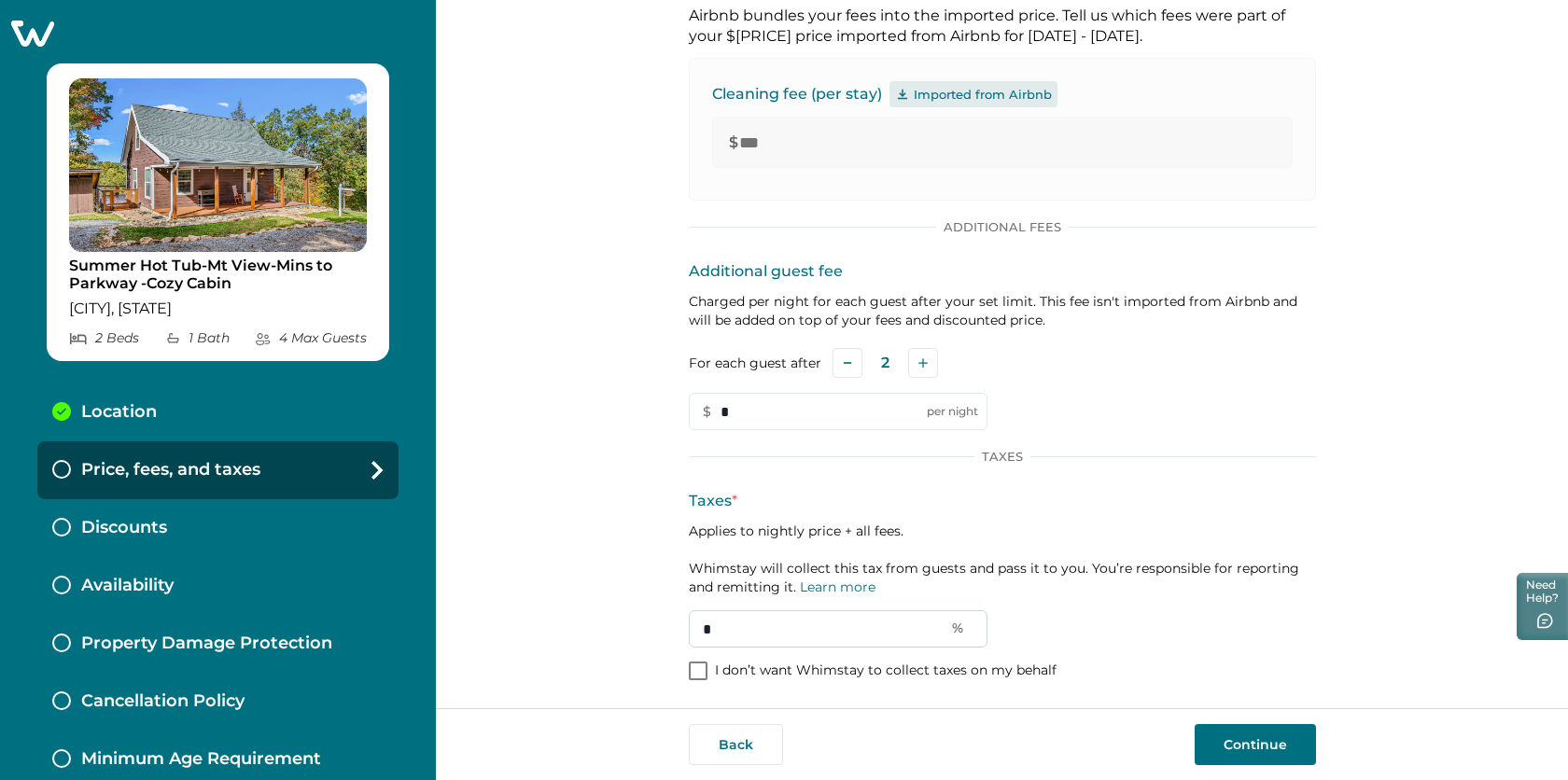 click on "*" at bounding box center (838, 629) 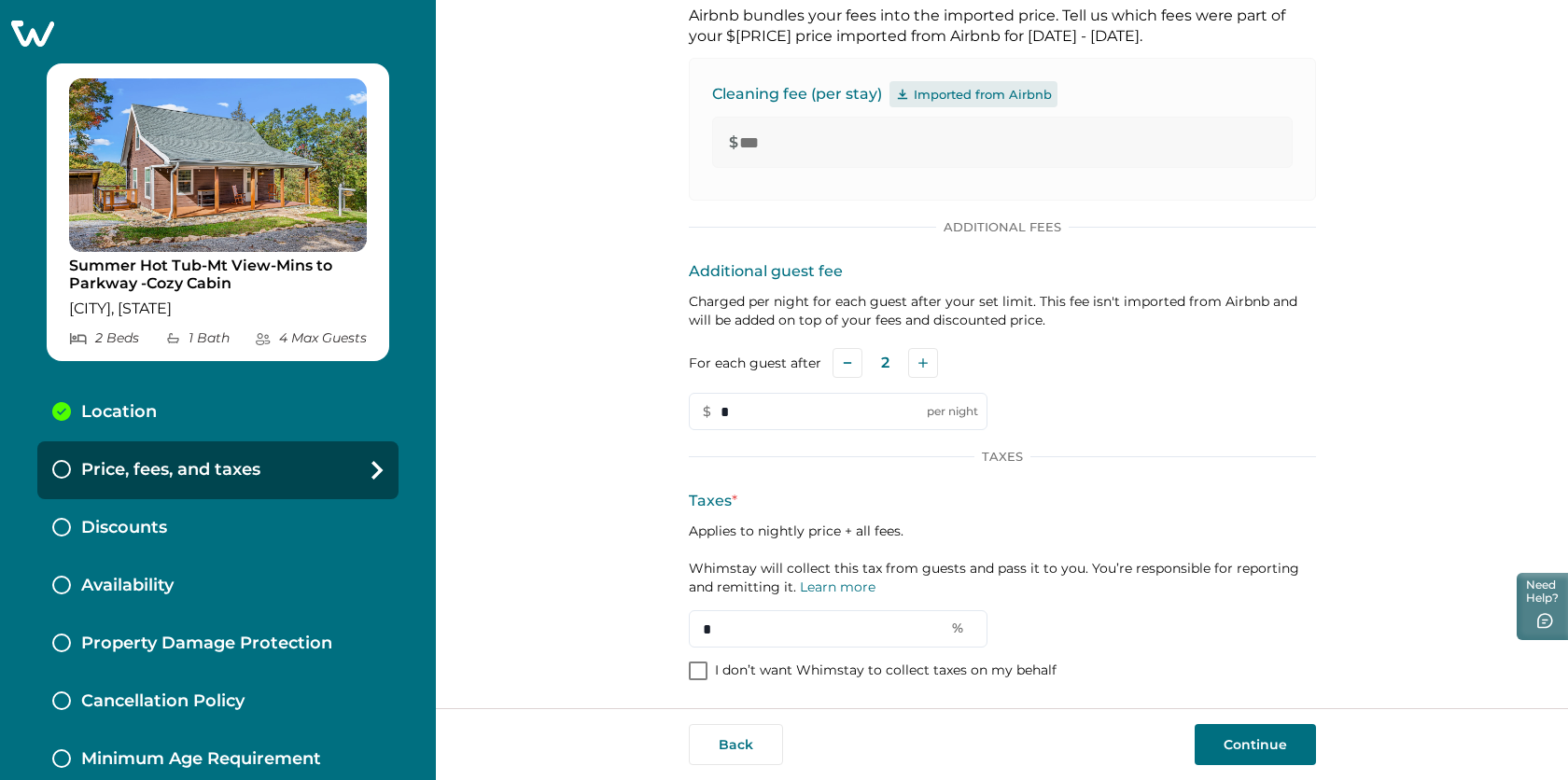 type on "*" 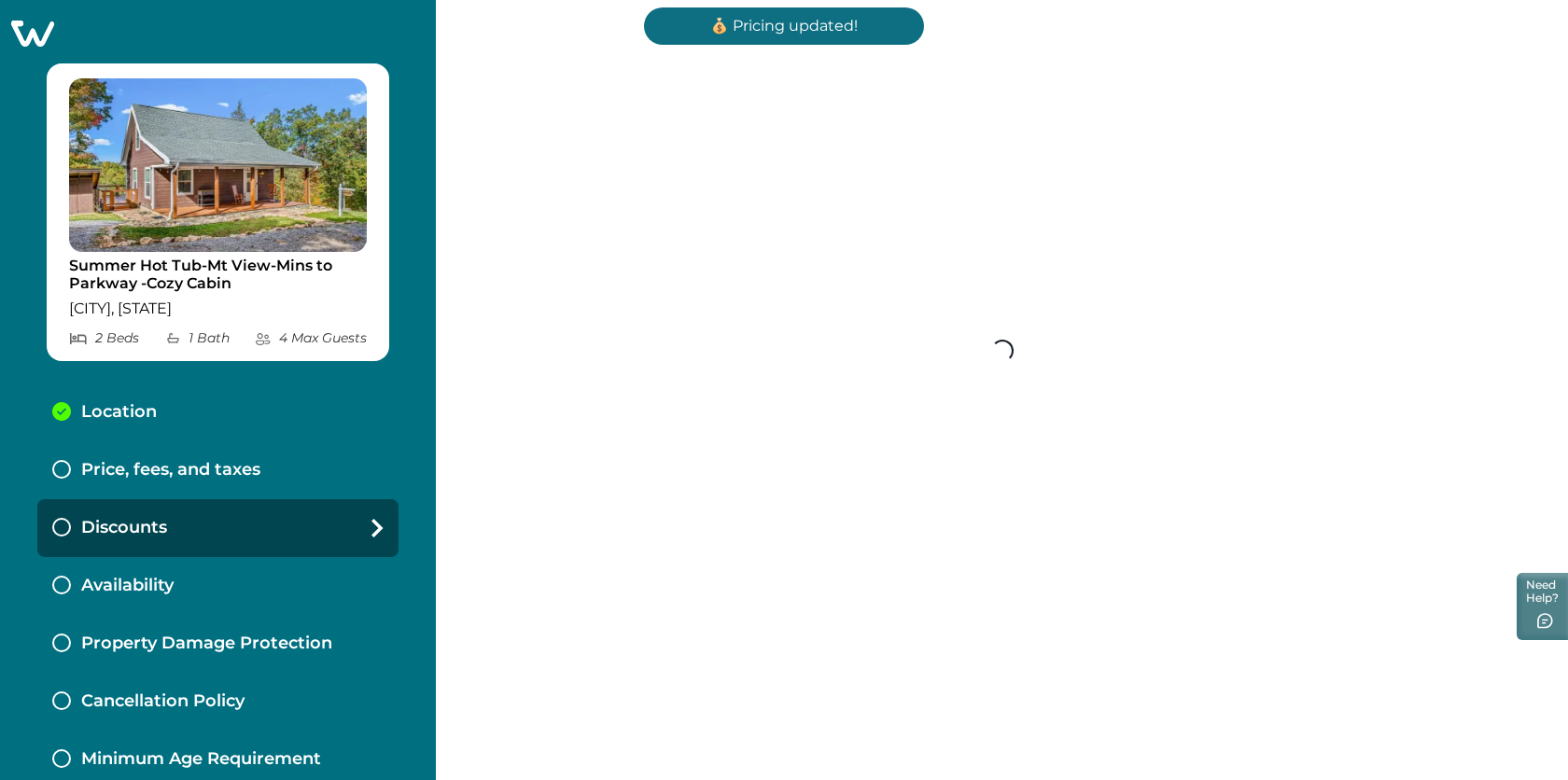 scroll, scrollTop: 0, scrollLeft: 0, axis: both 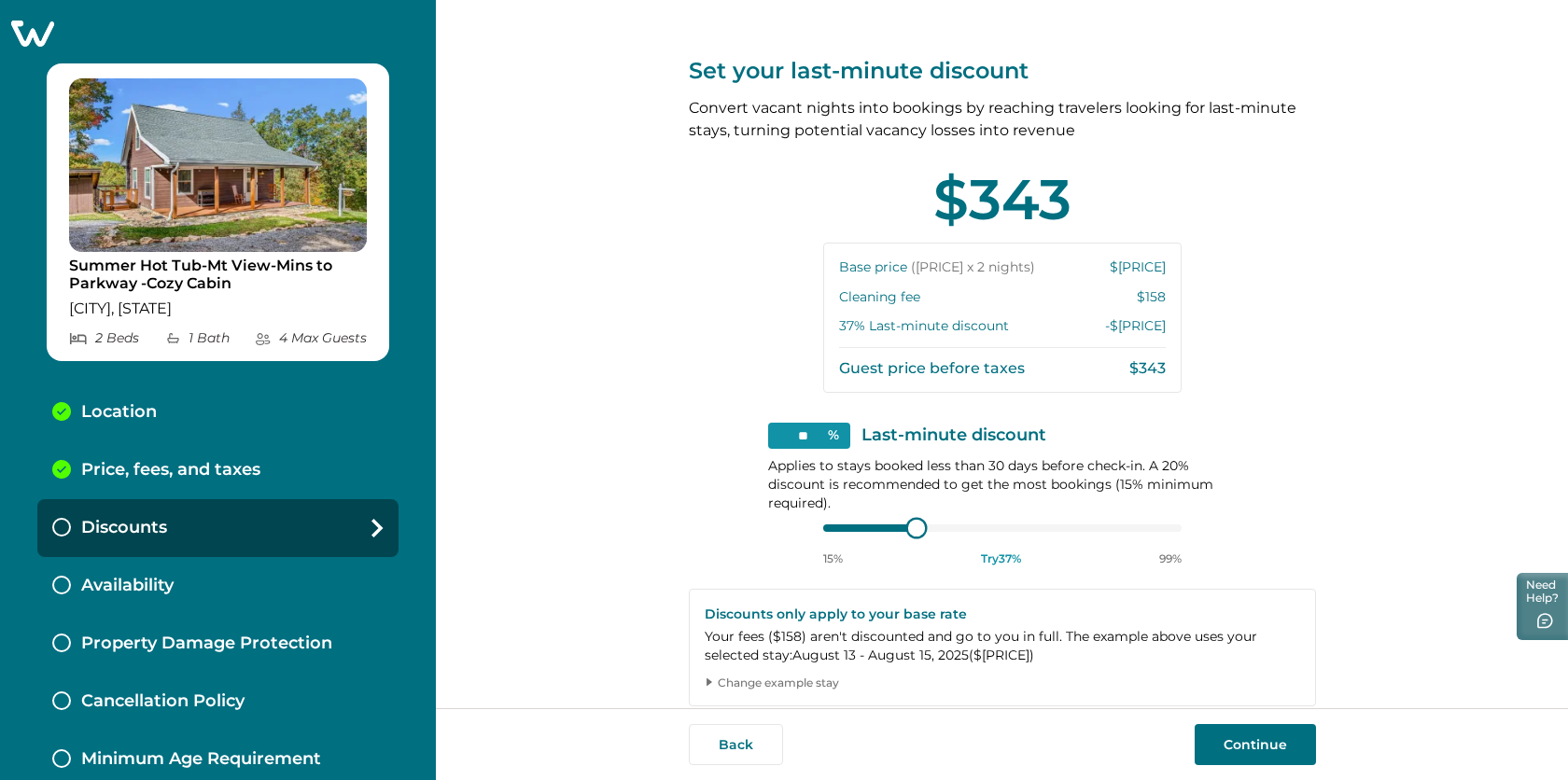 click at bounding box center [917, 528] 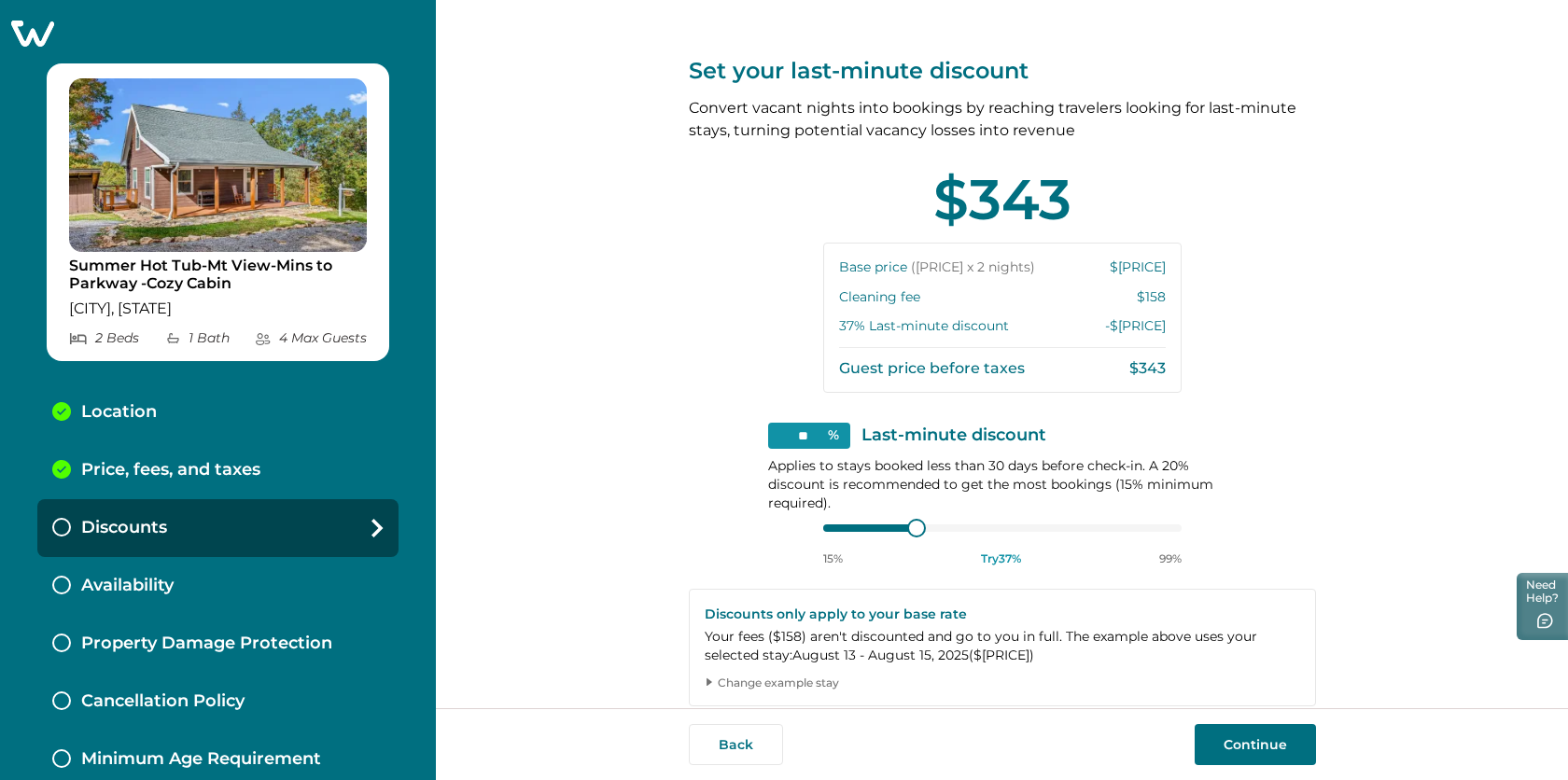 scroll, scrollTop: 21, scrollLeft: 0, axis: vertical 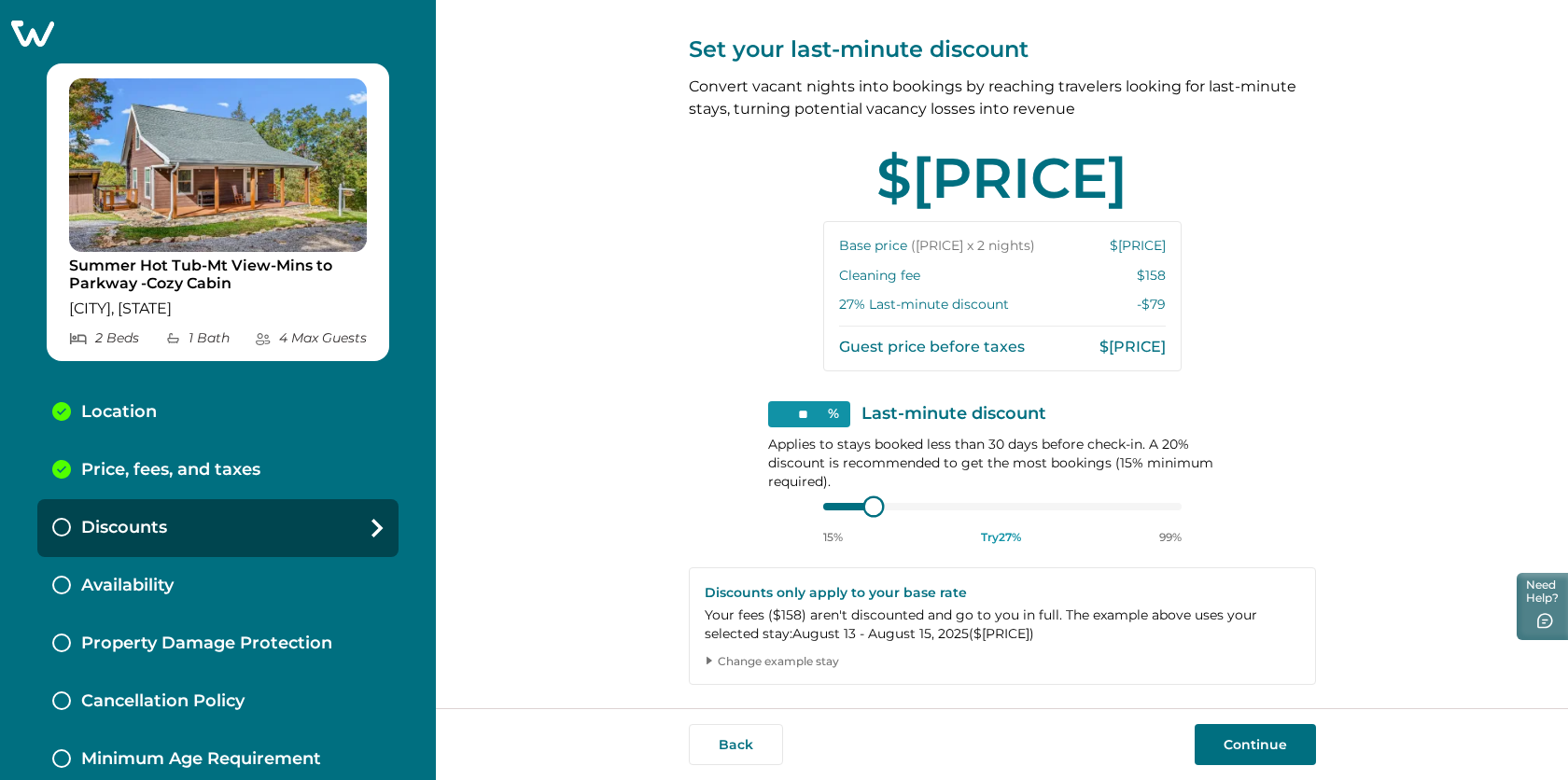 type on "**" 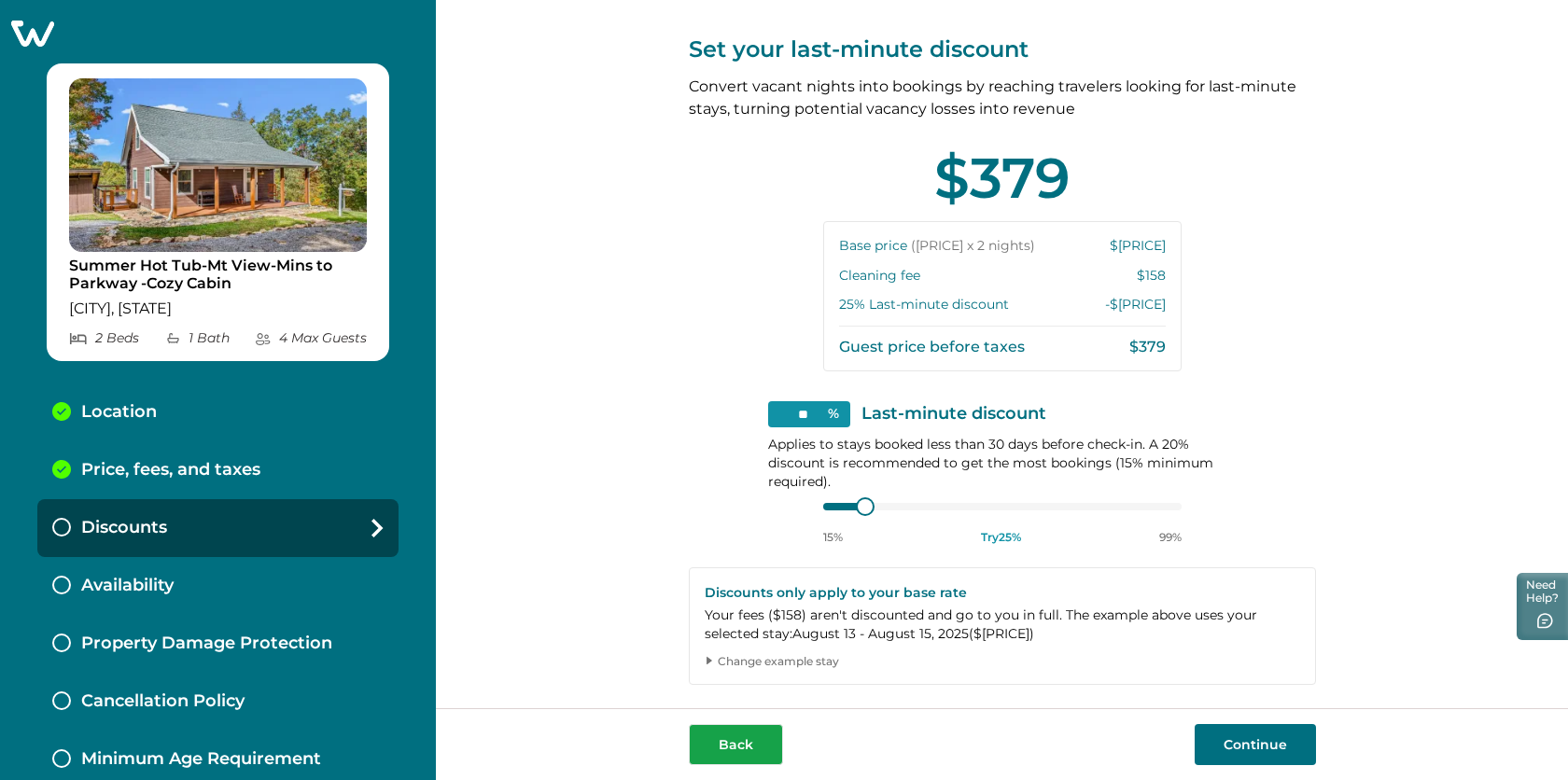 click on "Back" at bounding box center (735, 745) 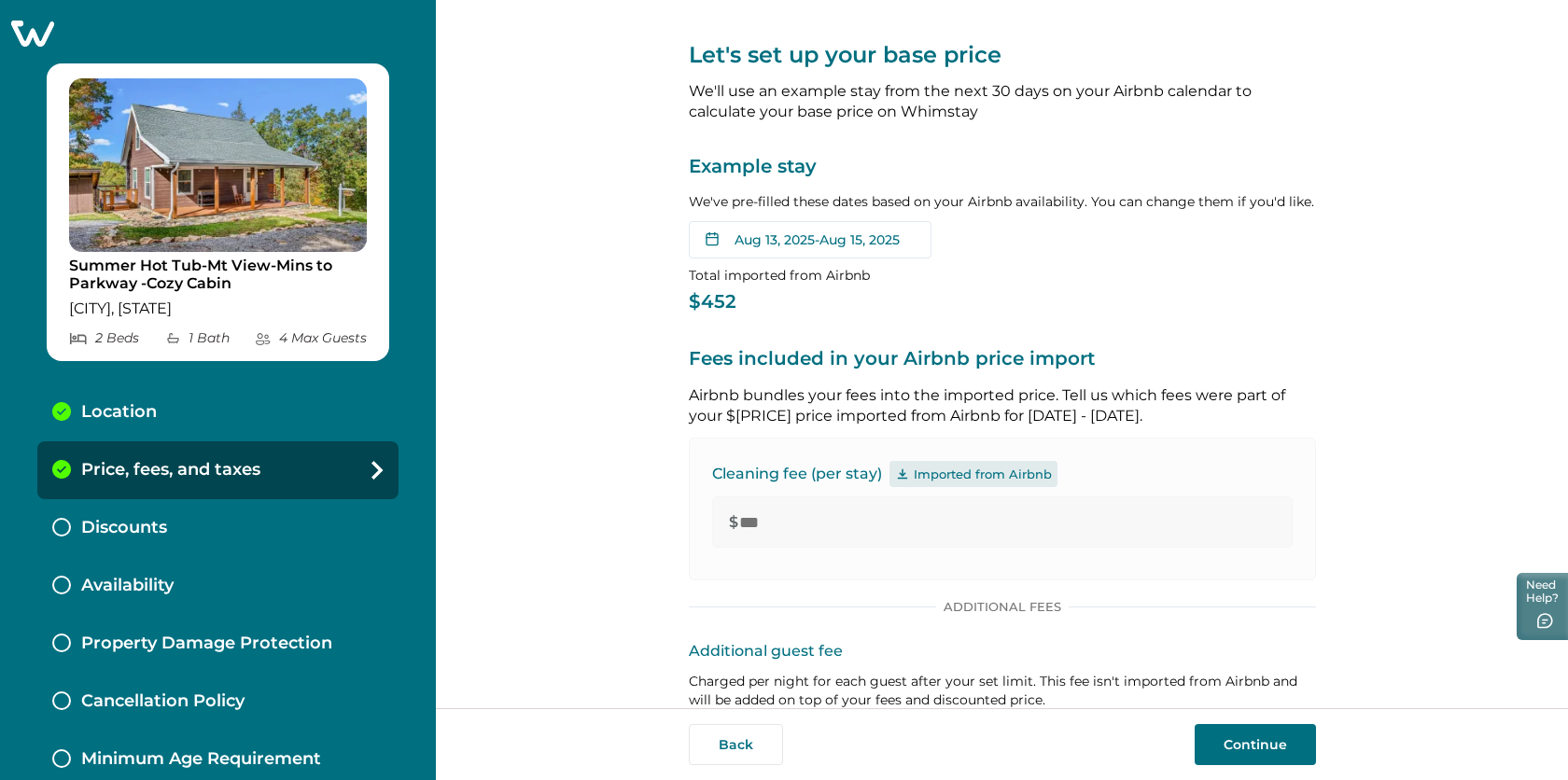 scroll, scrollTop: 0, scrollLeft: 0, axis: both 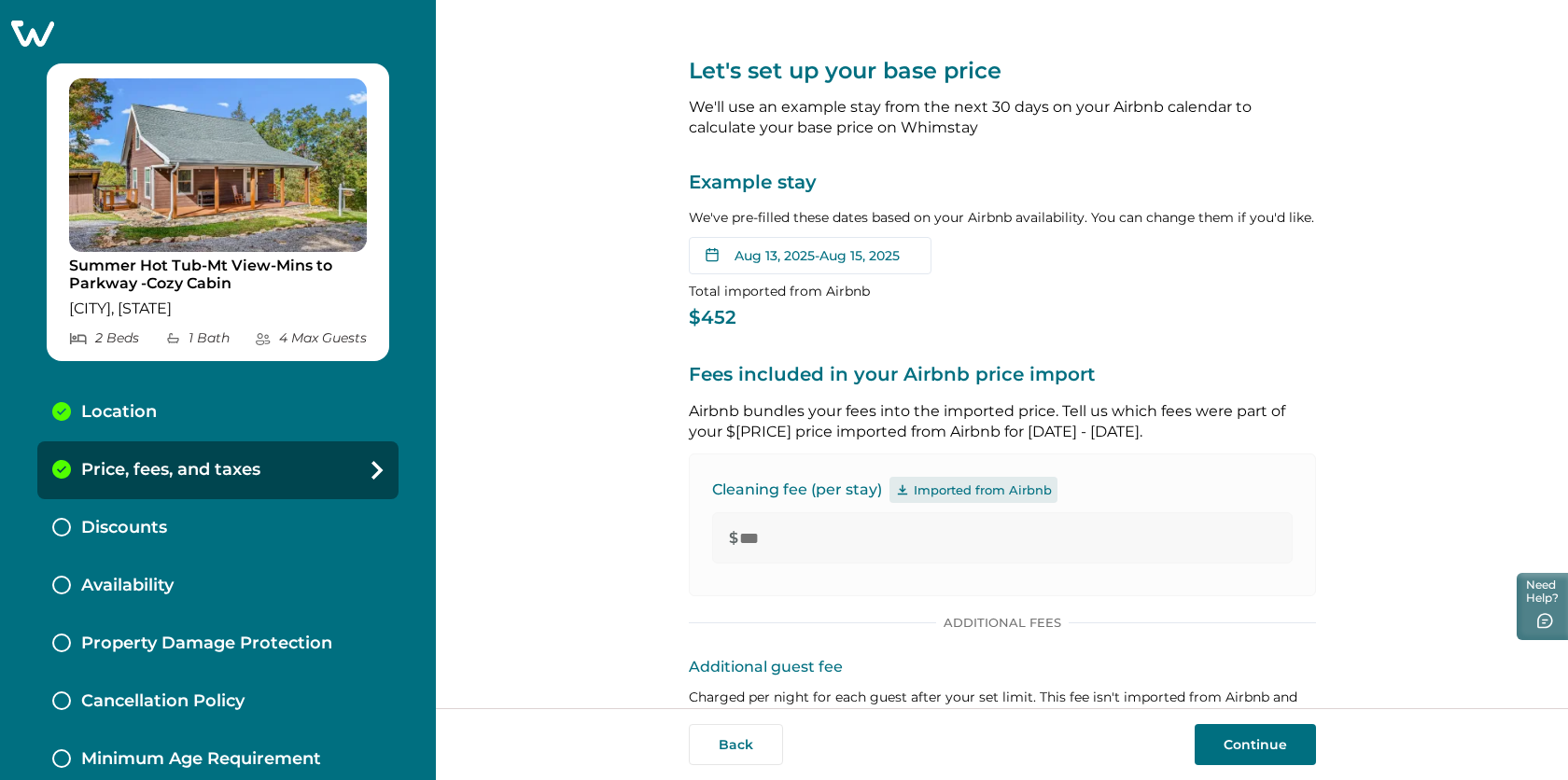 drag, startPoint x: 207, startPoint y: 306, endPoint x: 63, endPoint y: 299, distance: 144.17004 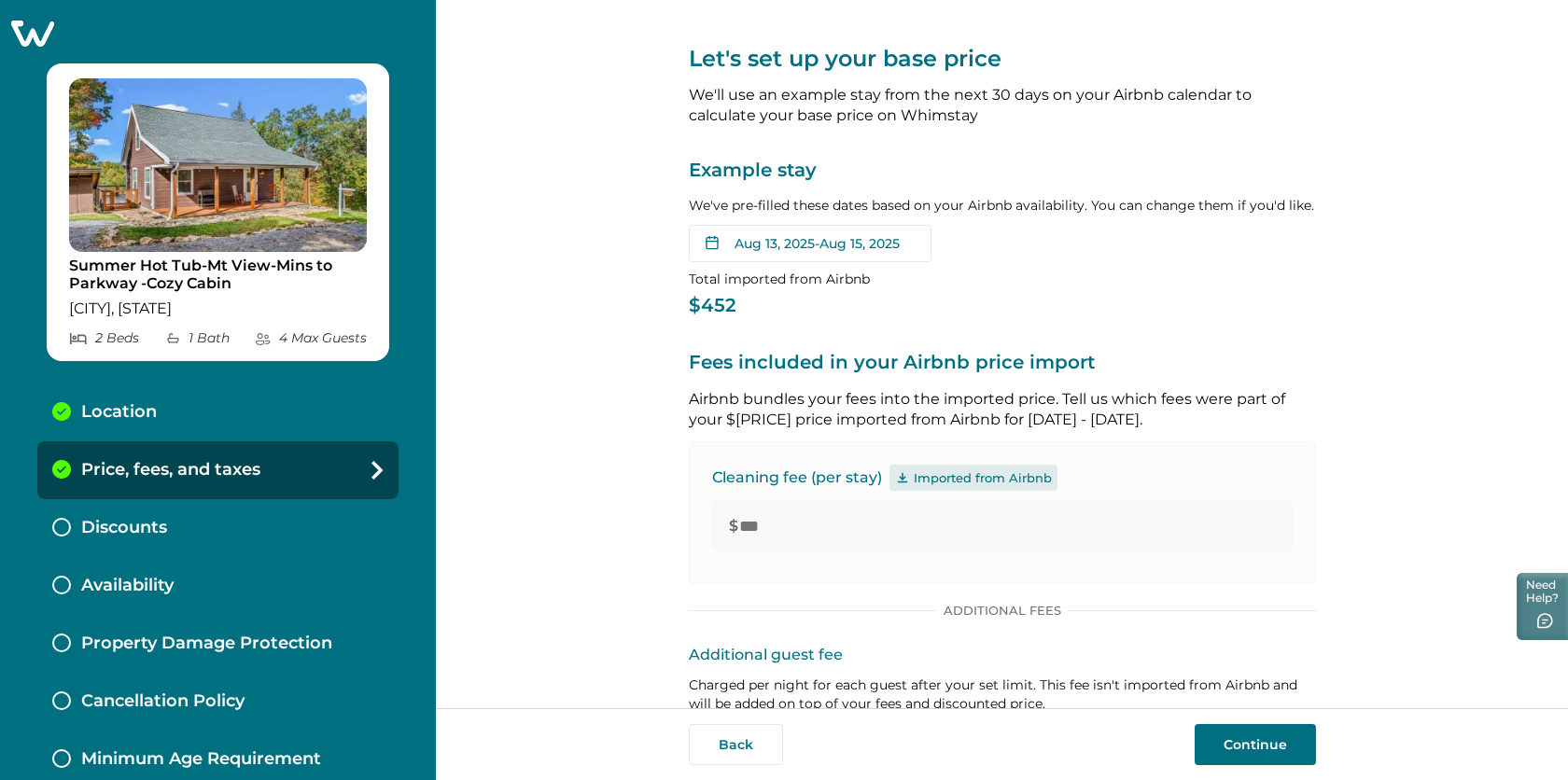 scroll, scrollTop: 14, scrollLeft: 0, axis: vertical 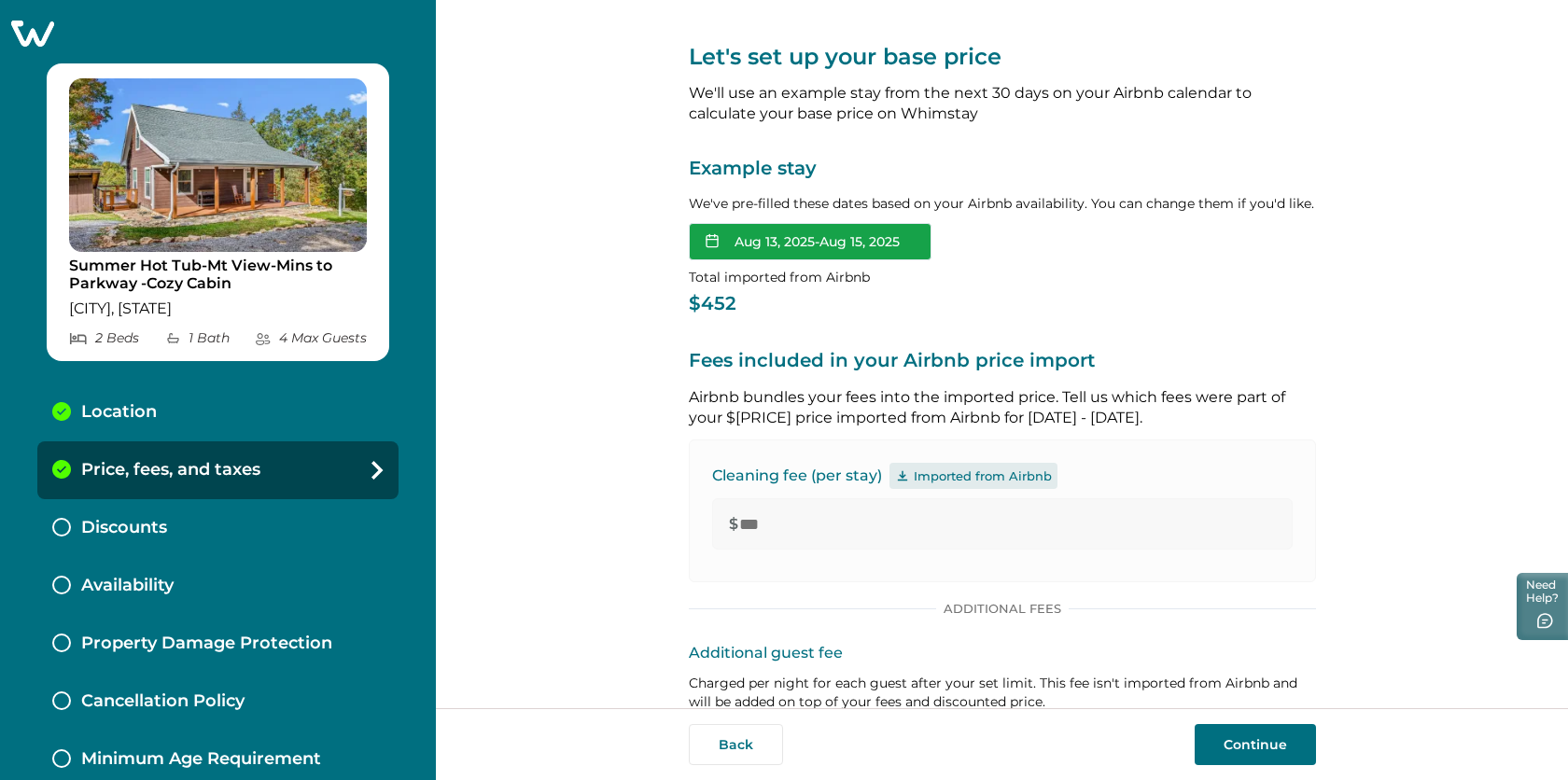 click on "[DATE]  -  [DATE]" at bounding box center [810, 242] 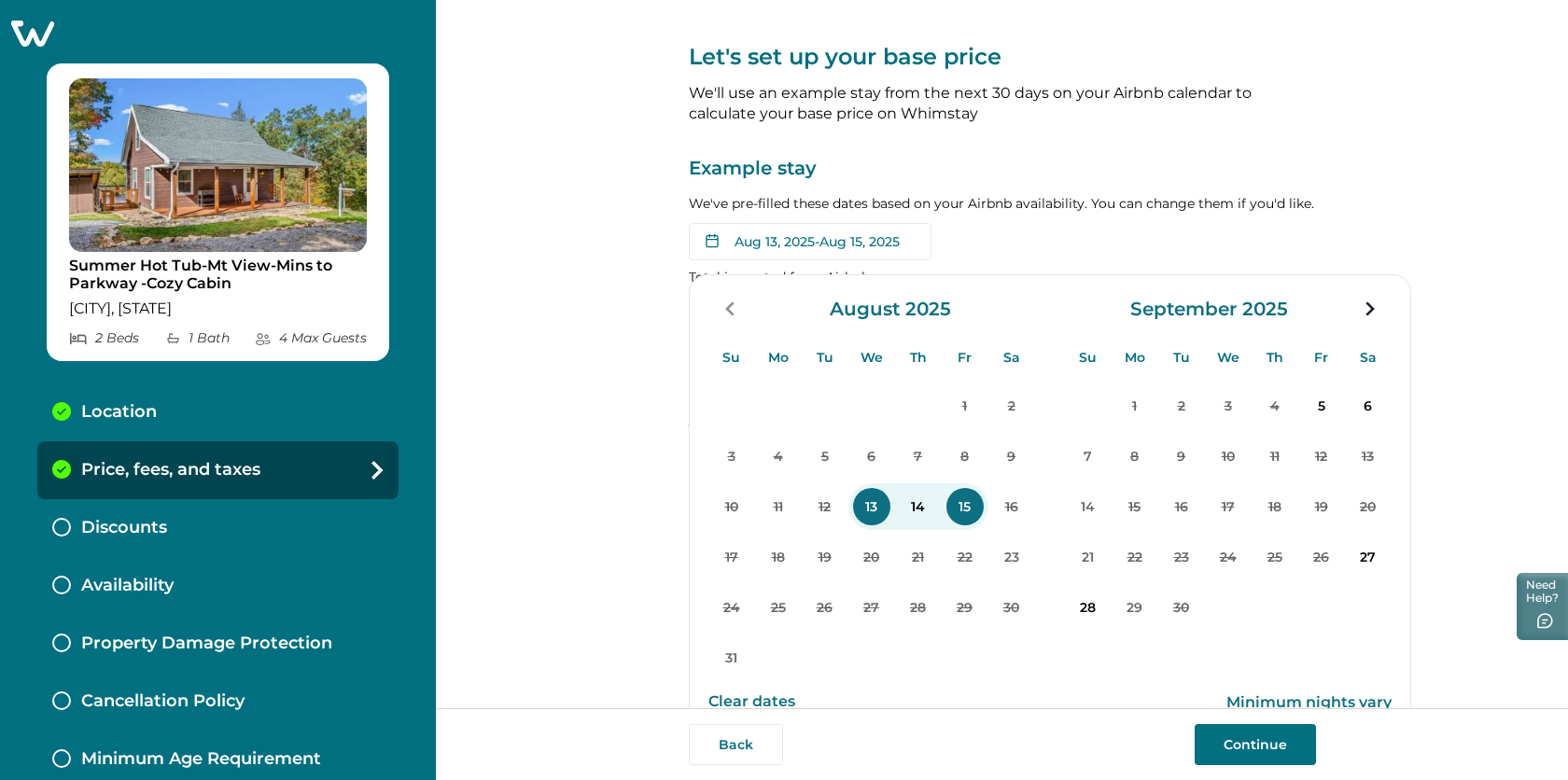 click on "Clear dates" at bounding box center (751, 702) 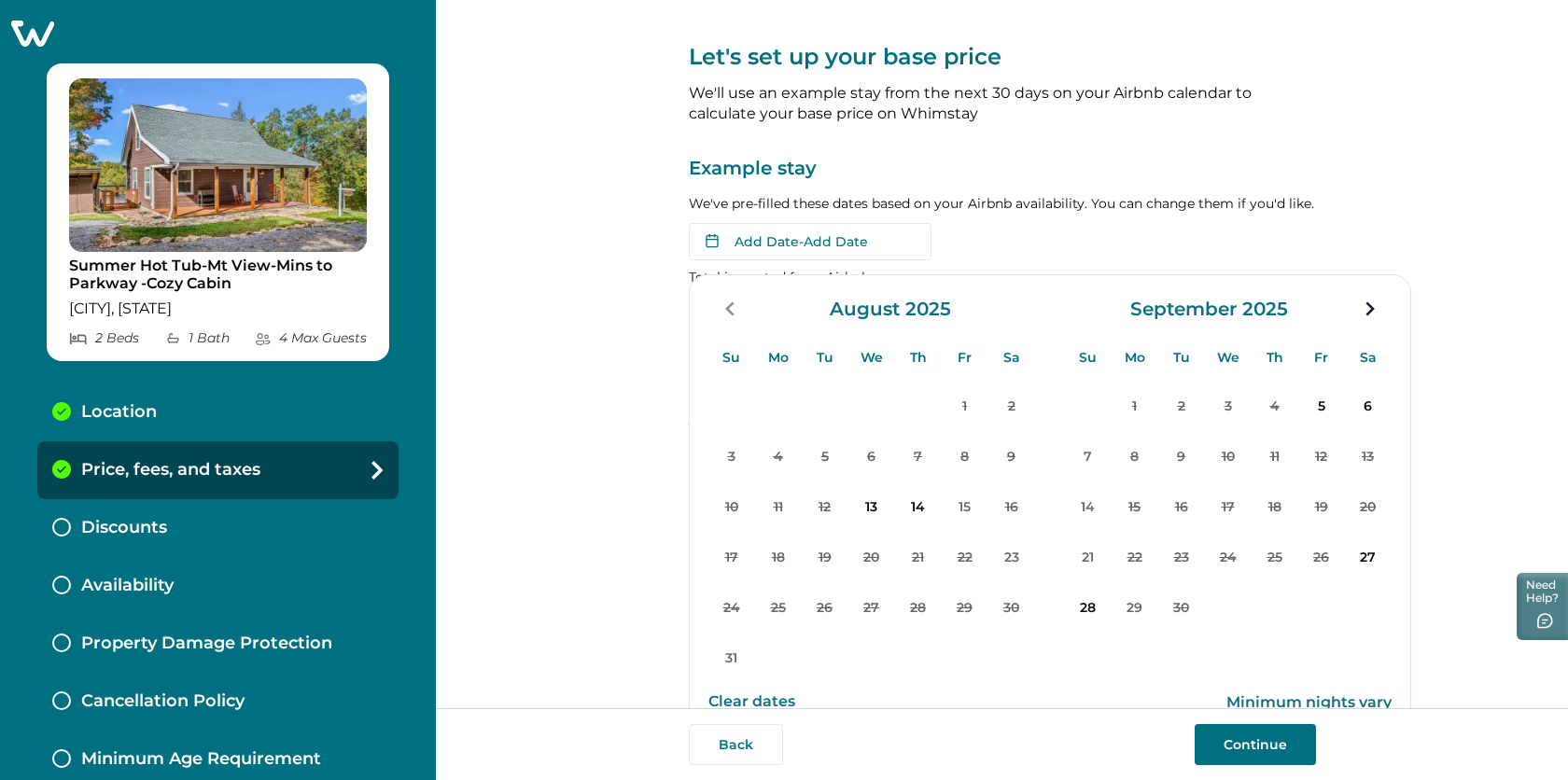 click on "Clear dates" at bounding box center [751, 702] 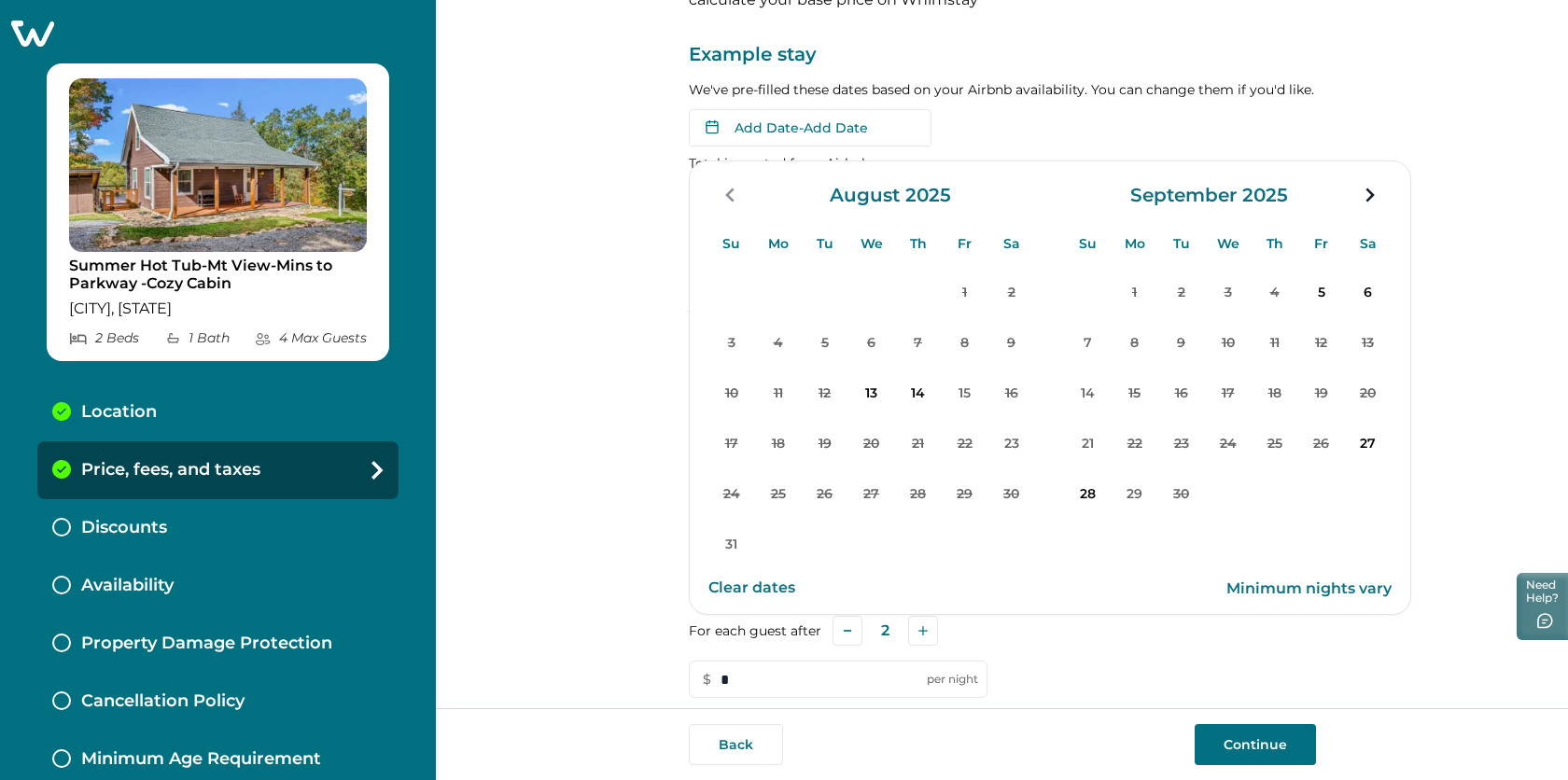 scroll, scrollTop: 129, scrollLeft: 0, axis: vertical 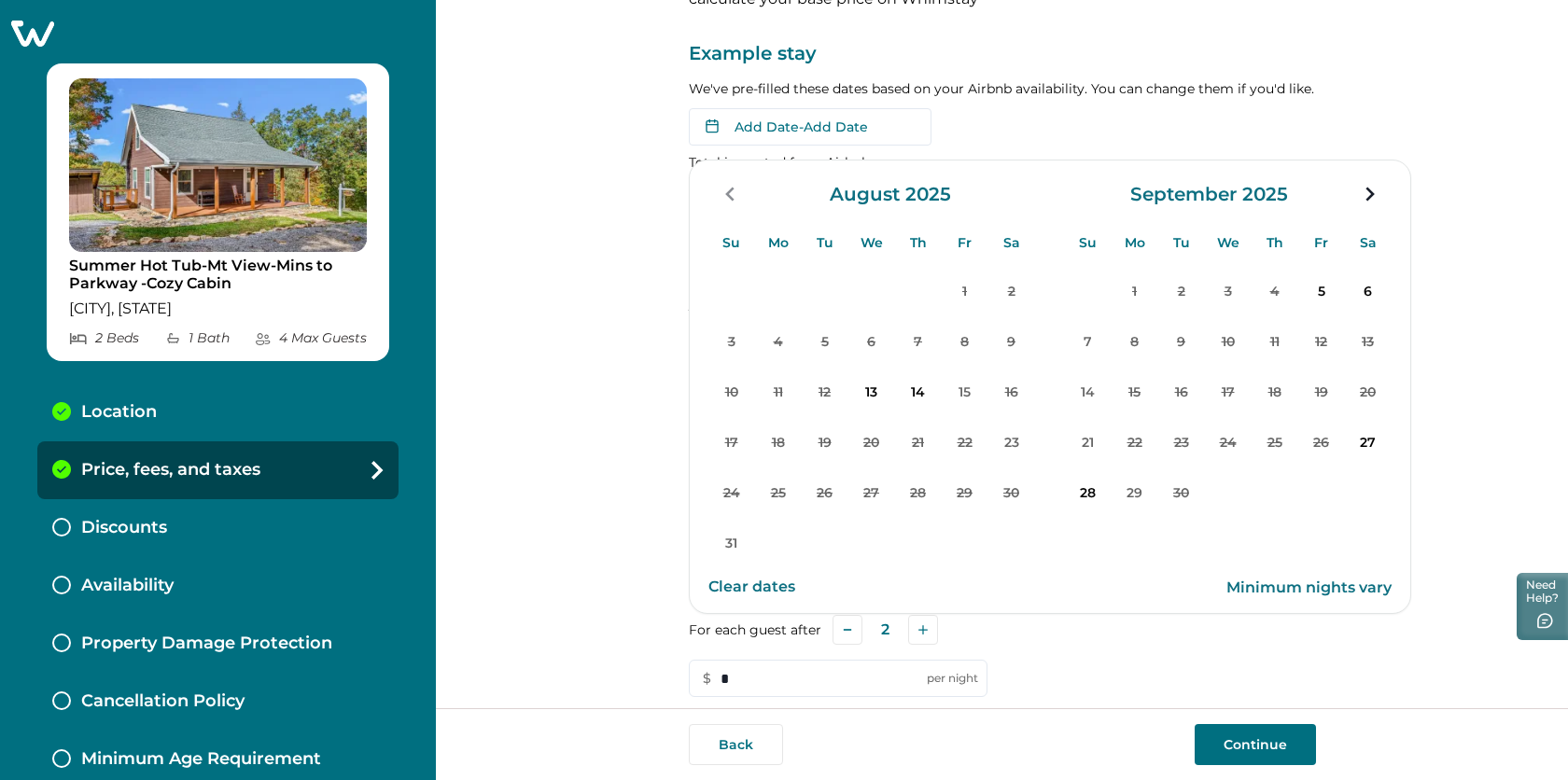 click on "Clear dates" at bounding box center [751, 587] 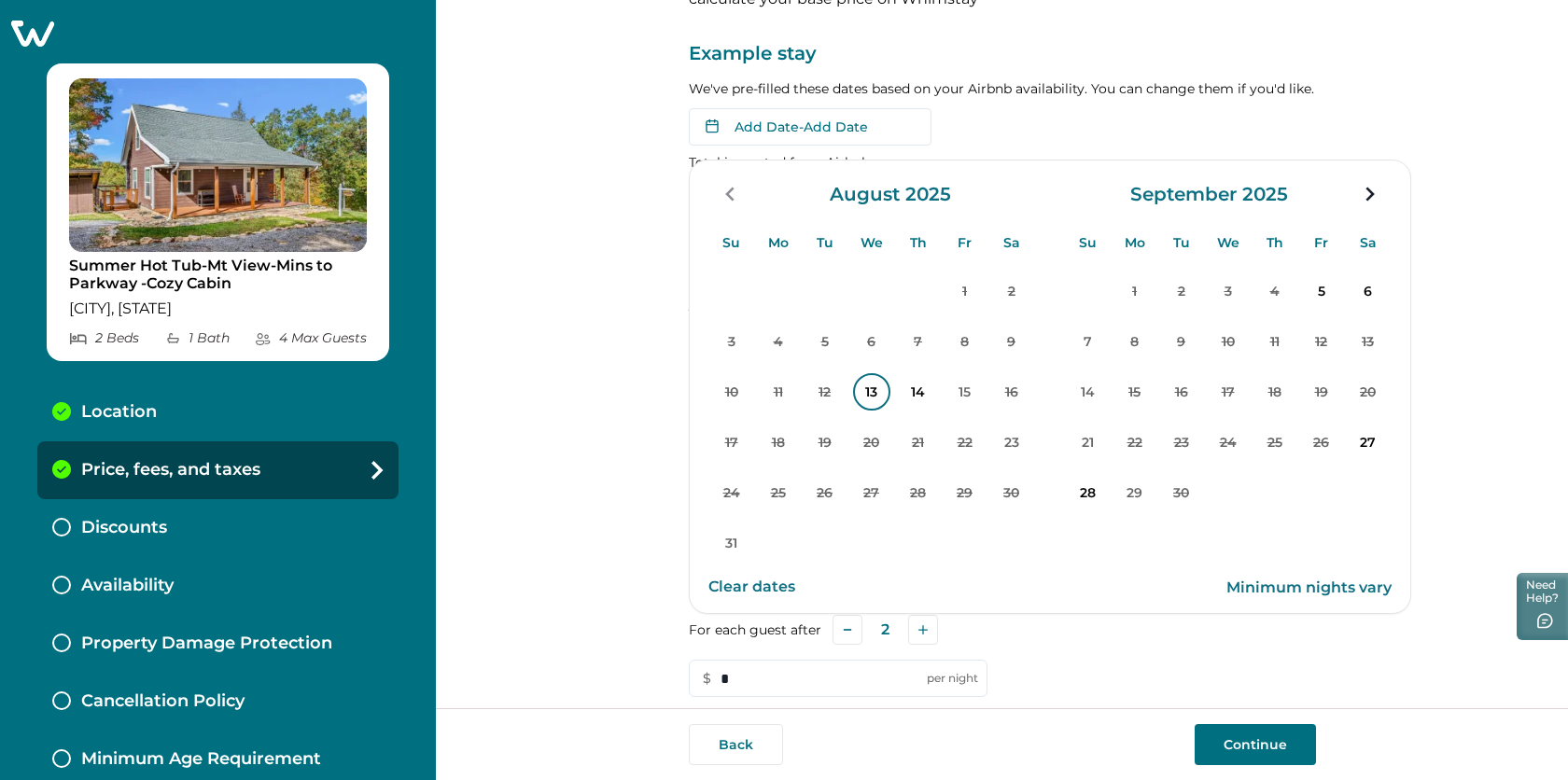 click on "13" at bounding box center [872, 392] 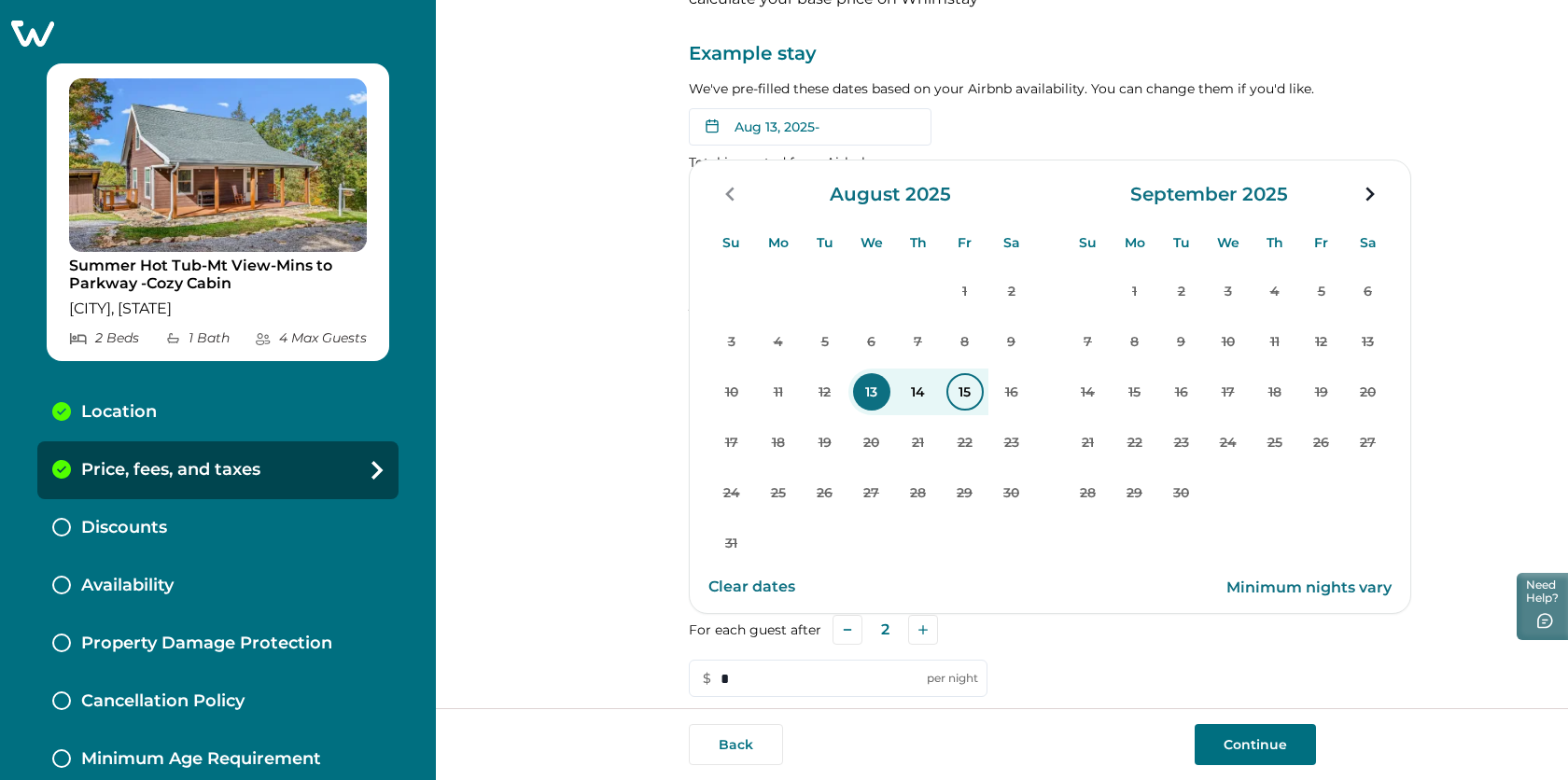 click on "15" at bounding box center [965, 392] 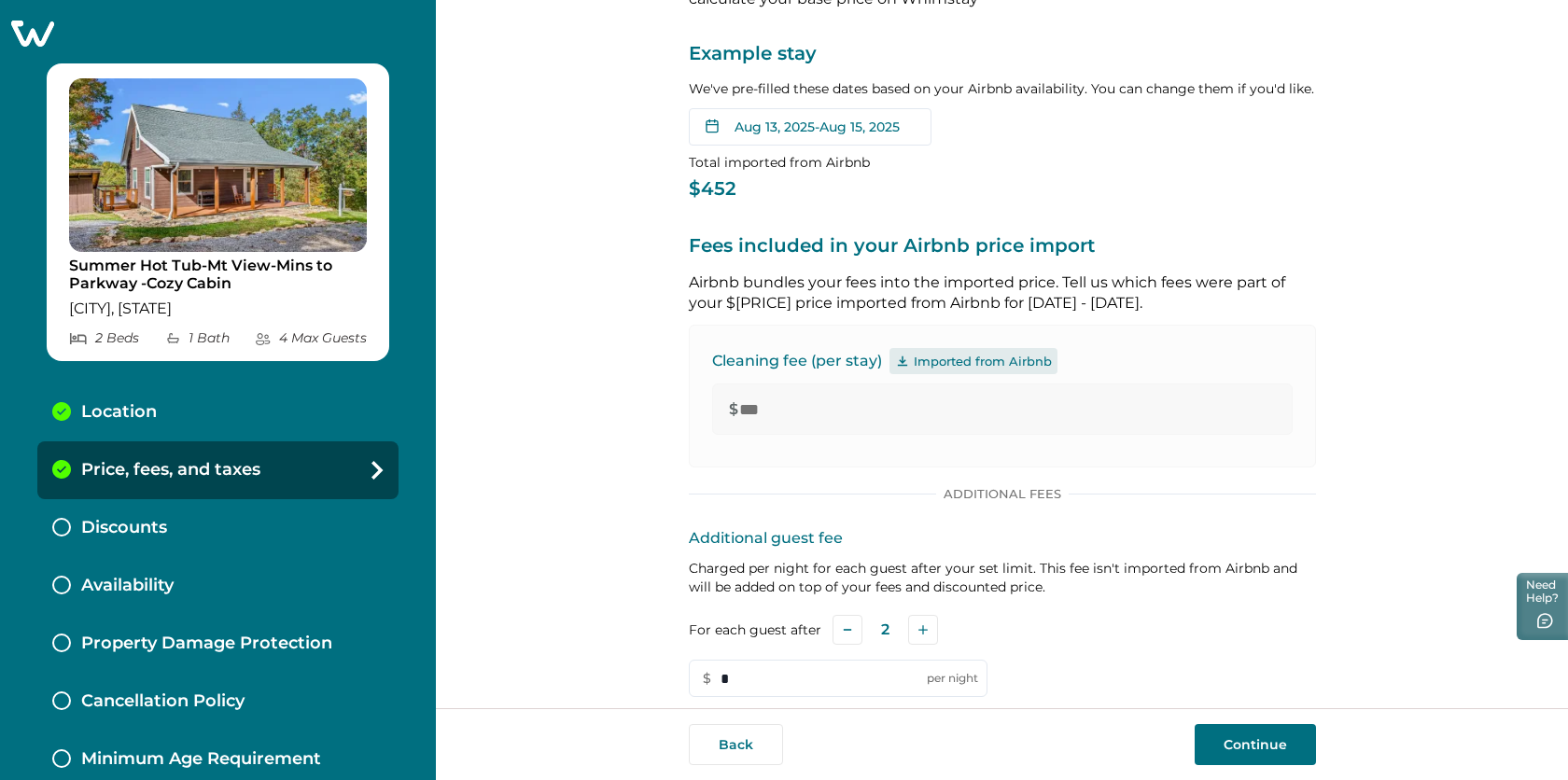 scroll, scrollTop: 108, scrollLeft: 0, axis: vertical 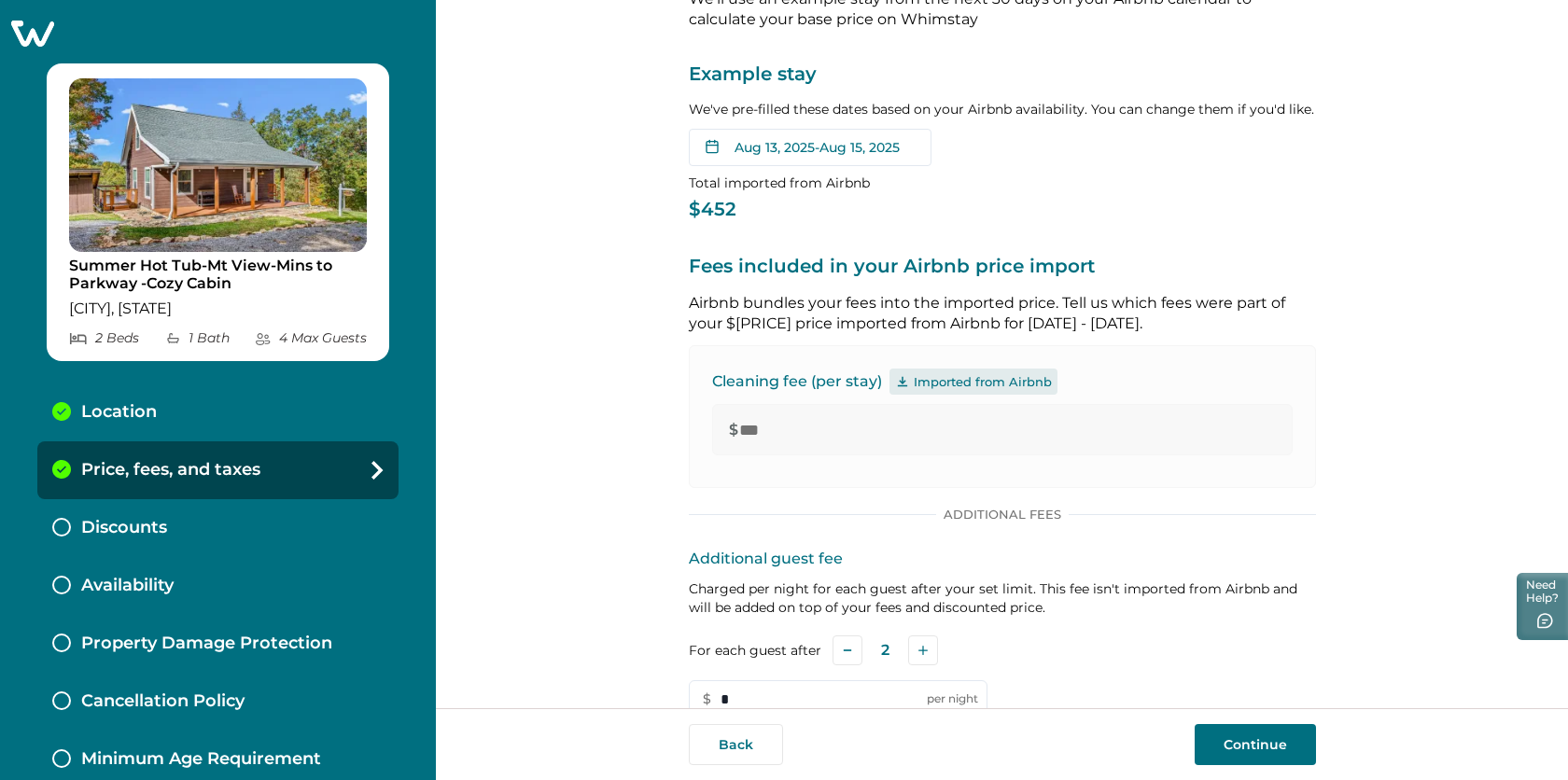 click on "$452" at bounding box center [1002, 209] 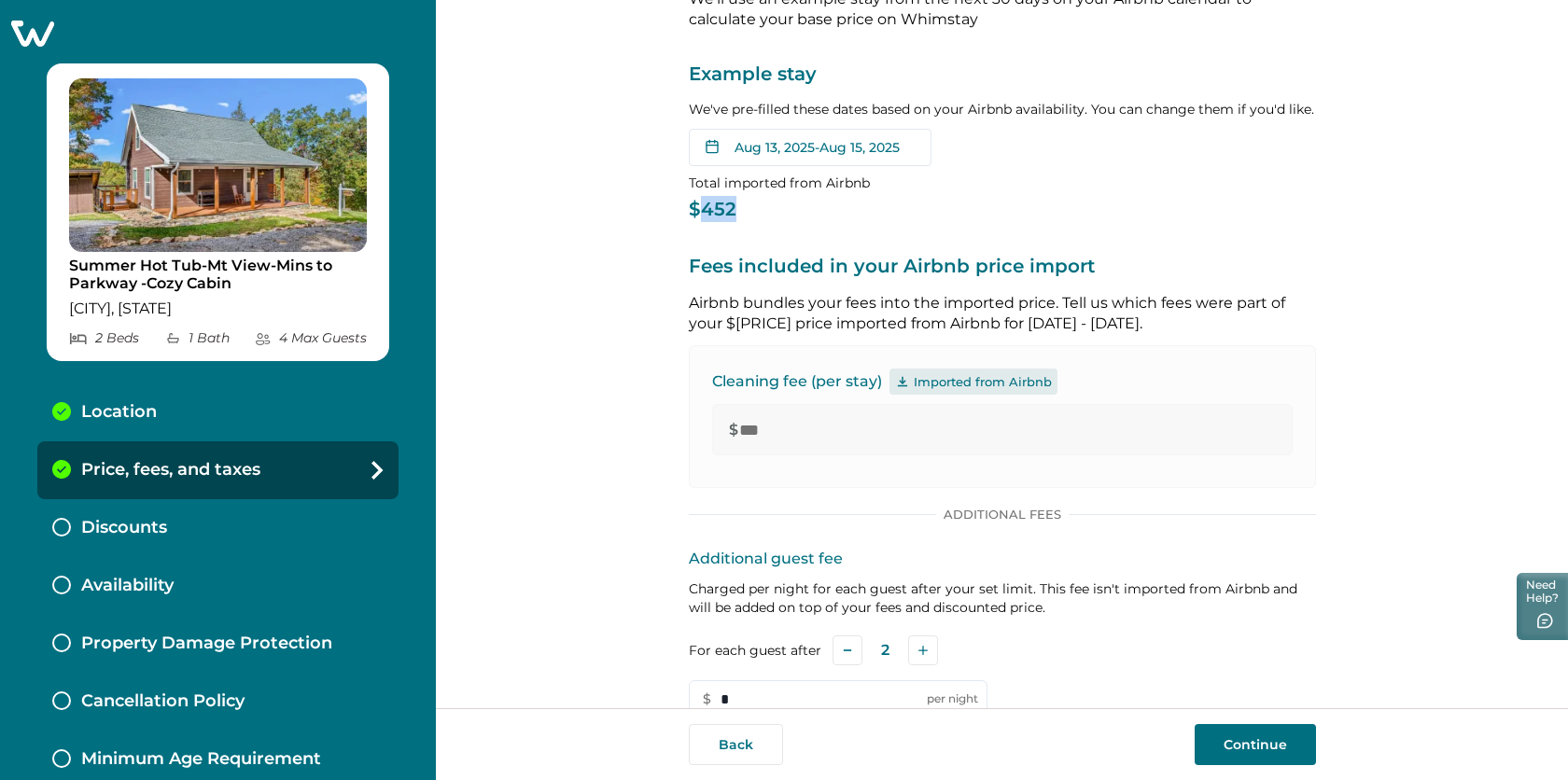 click on "$452" at bounding box center (1002, 209) 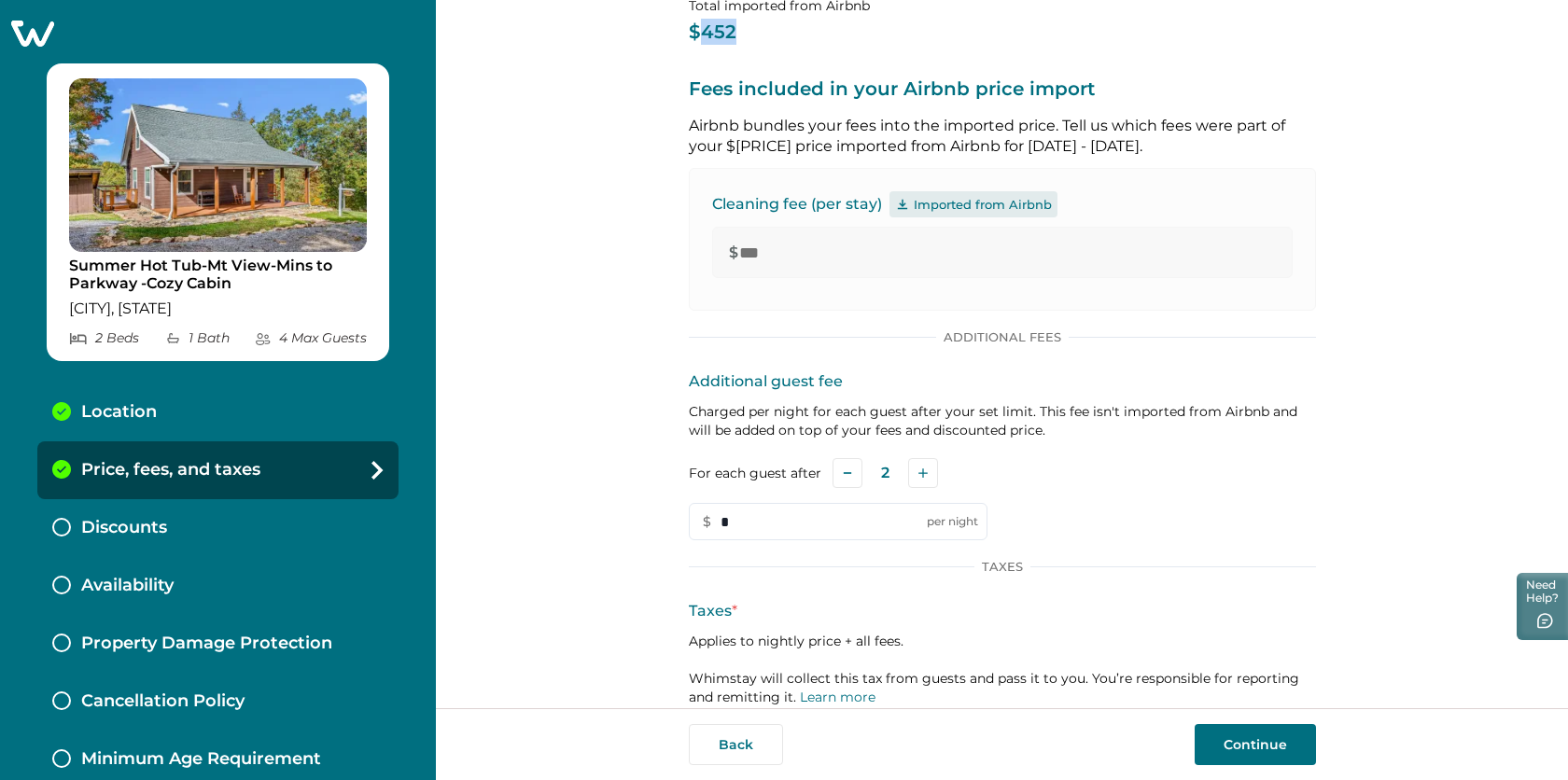scroll, scrollTop: 396, scrollLeft: 0, axis: vertical 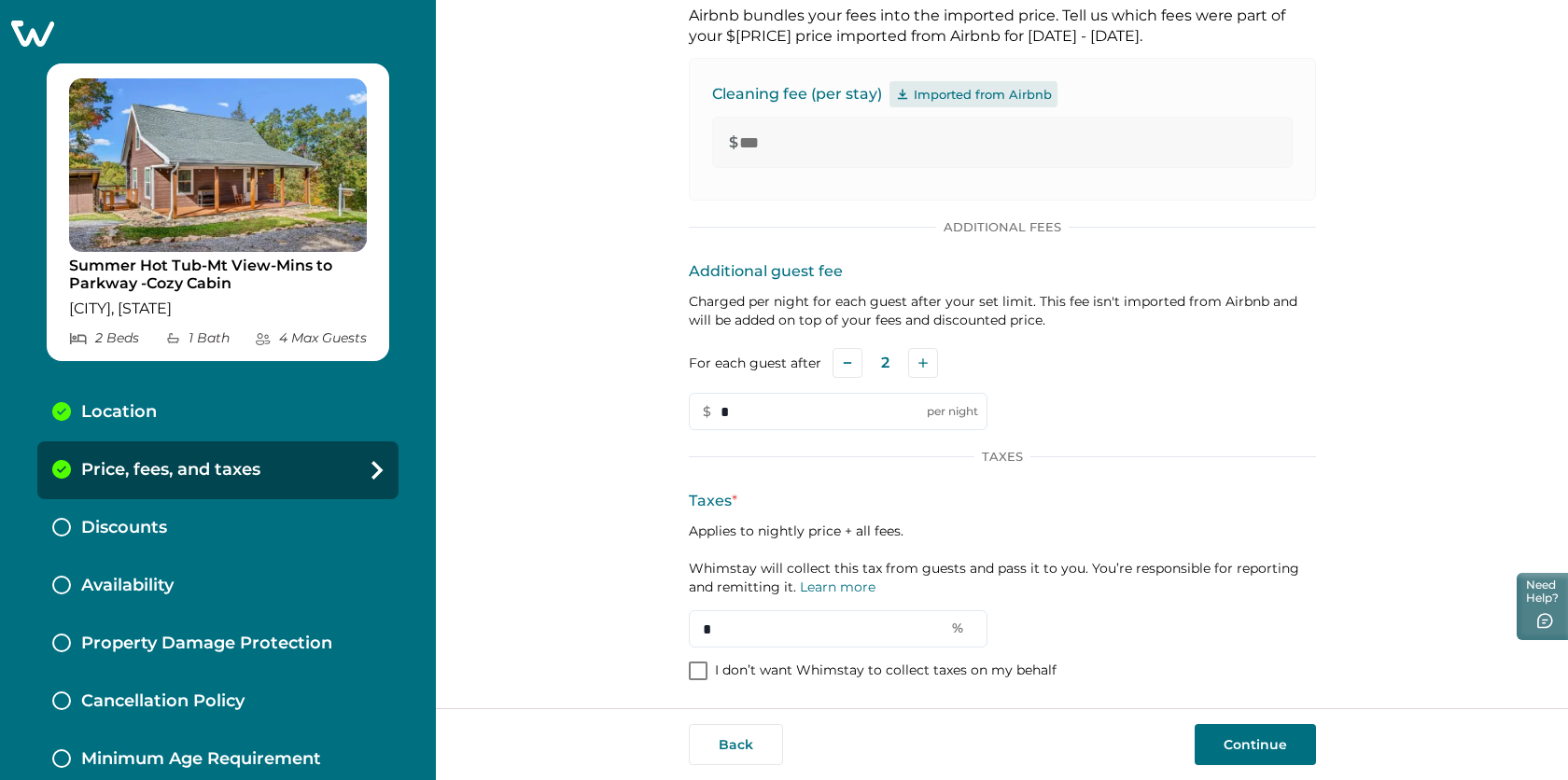 click at bounding box center (698, 671) 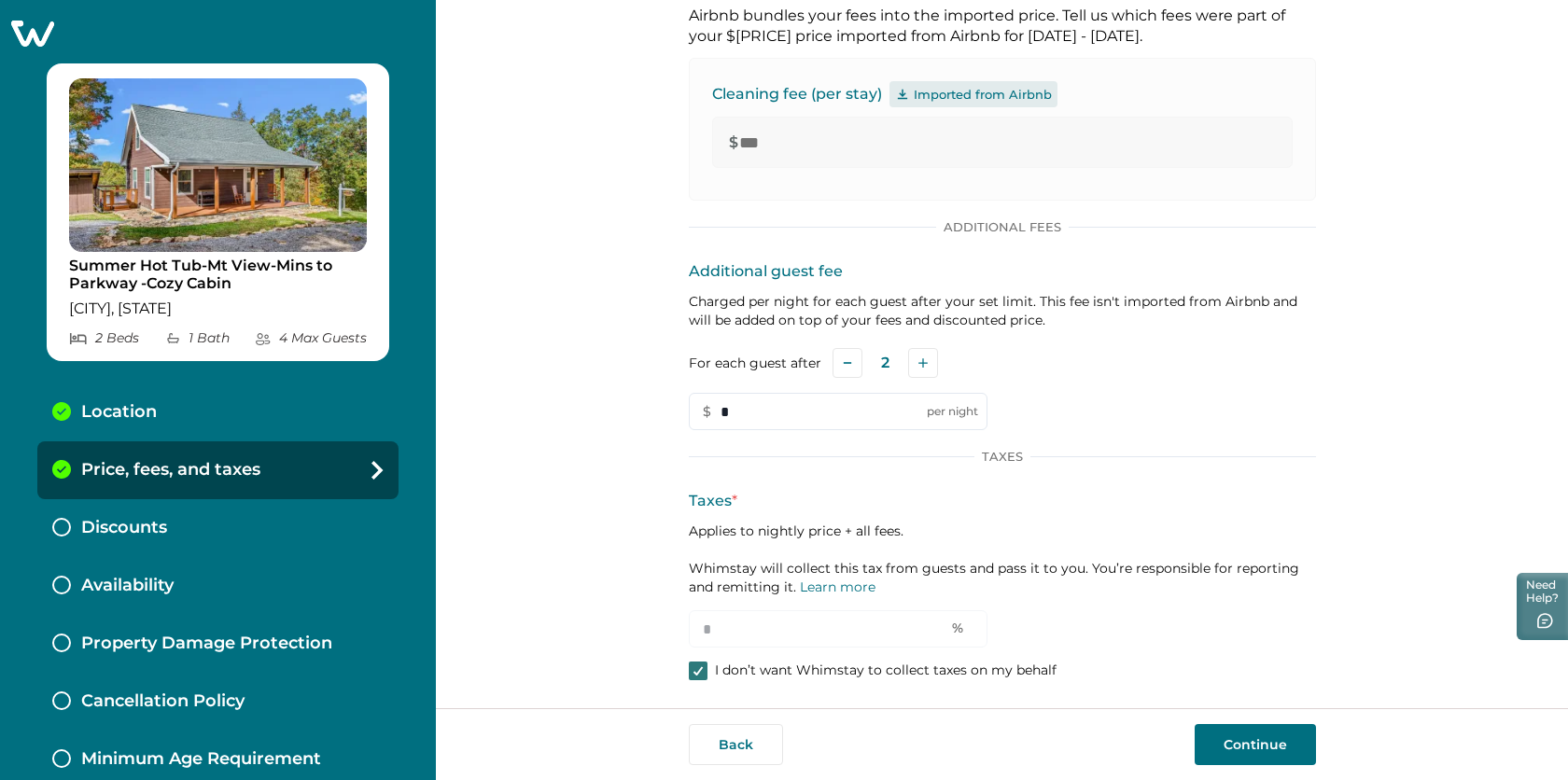 click 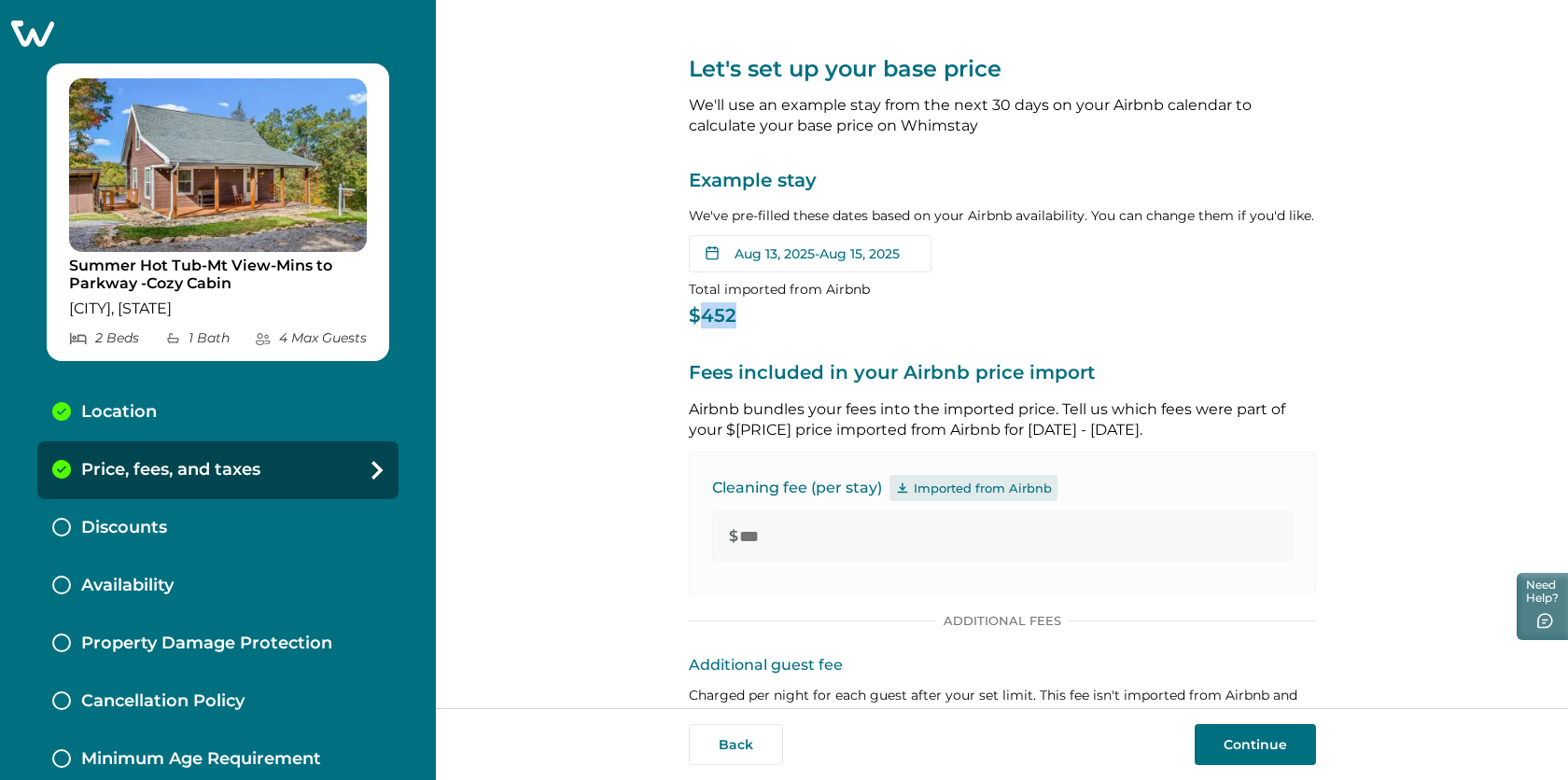 scroll, scrollTop: 0, scrollLeft: 0, axis: both 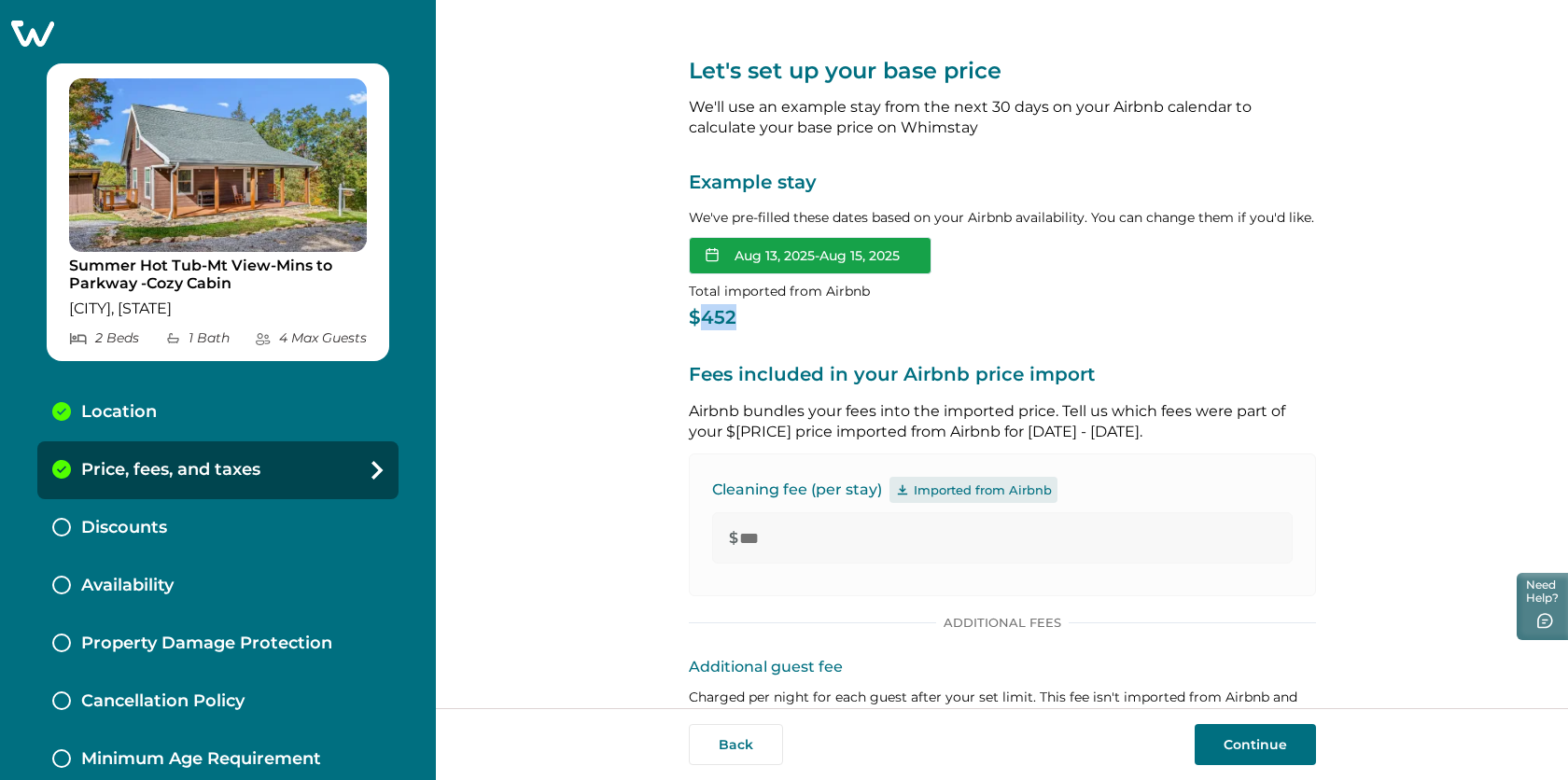click on "[DATE]  -  [DATE]" at bounding box center (810, 256) 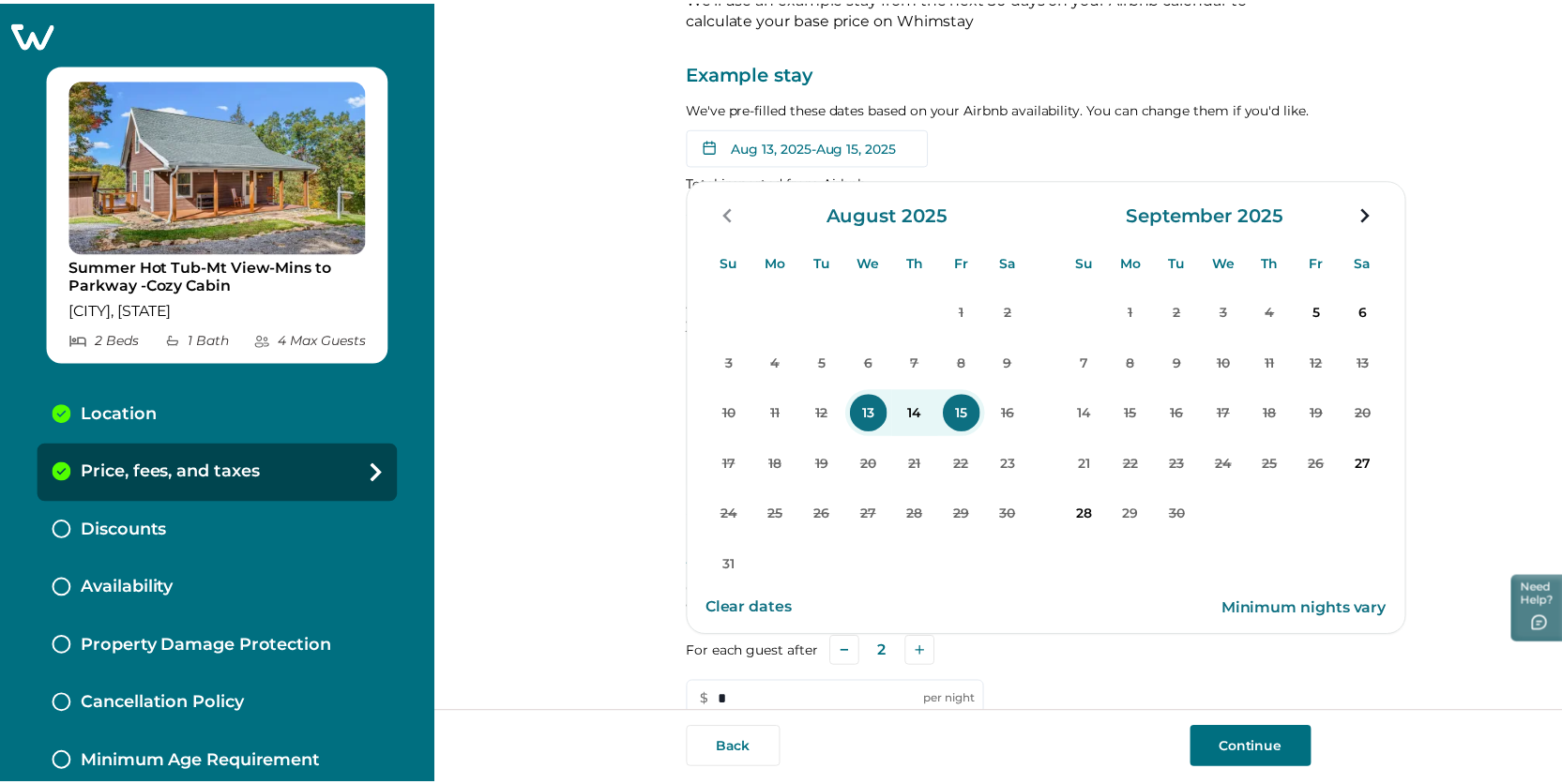 scroll, scrollTop: 143, scrollLeft: 0, axis: vertical 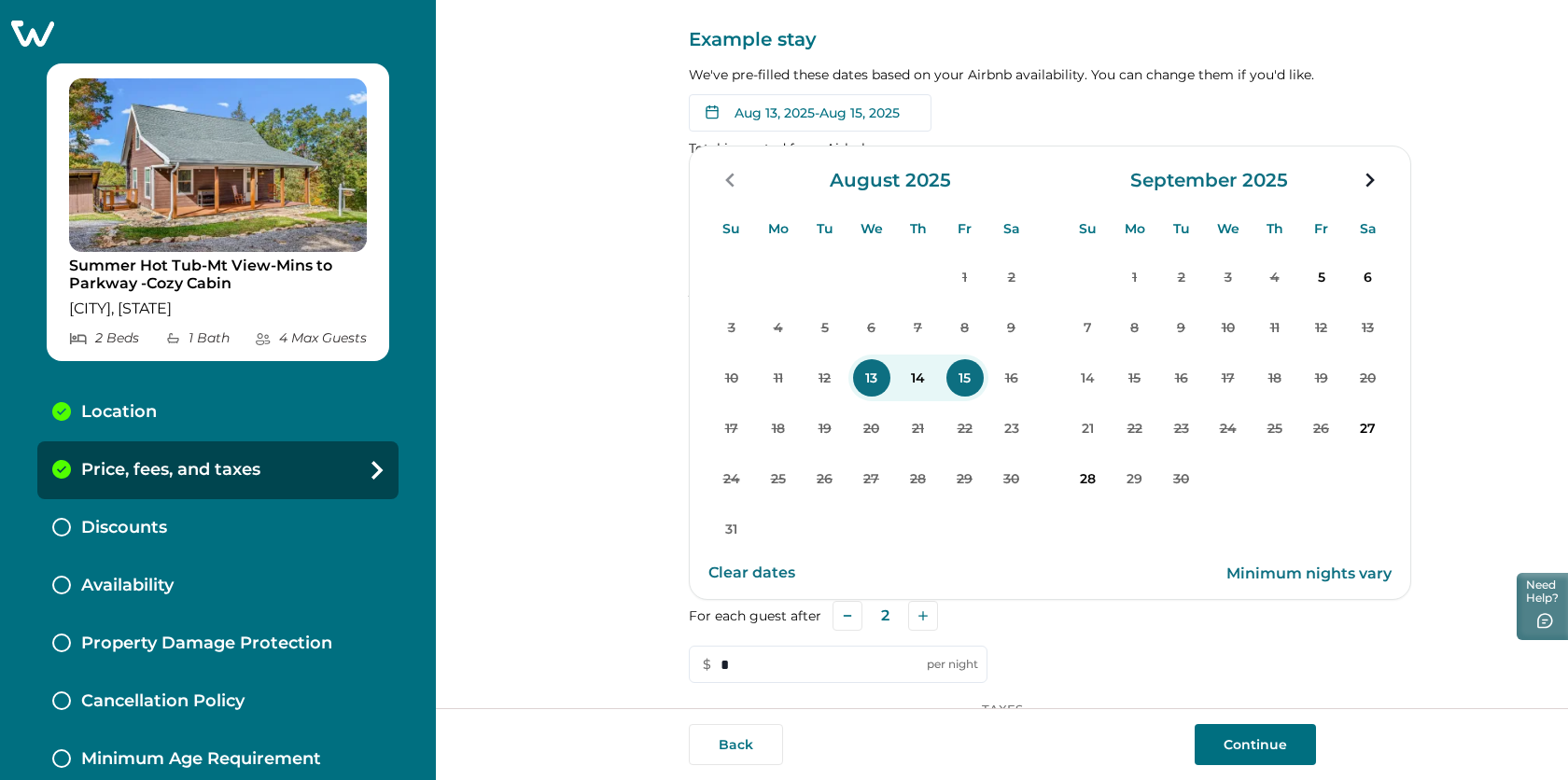 click on "Clear dates" at bounding box center [751, 573] 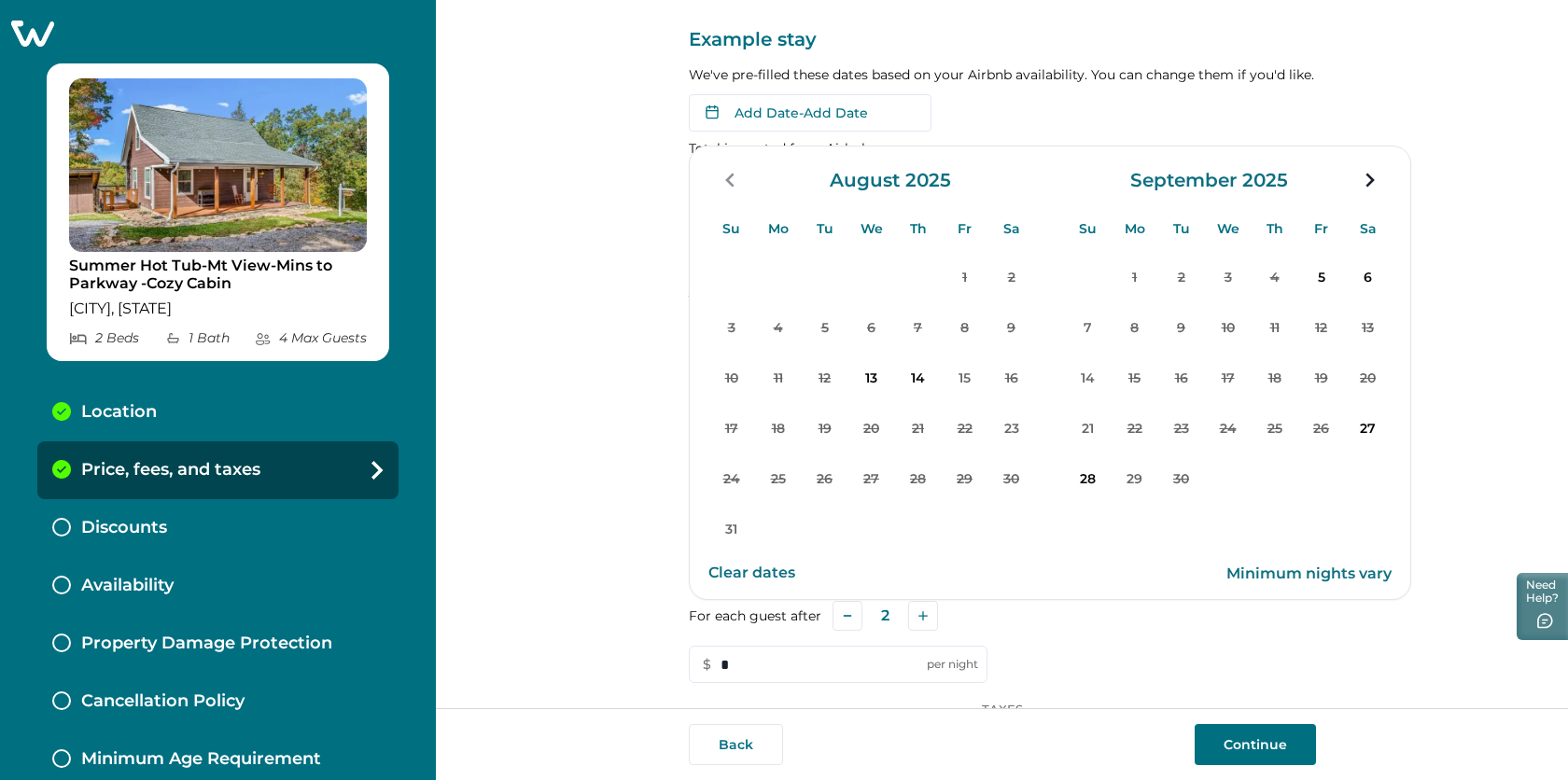 click 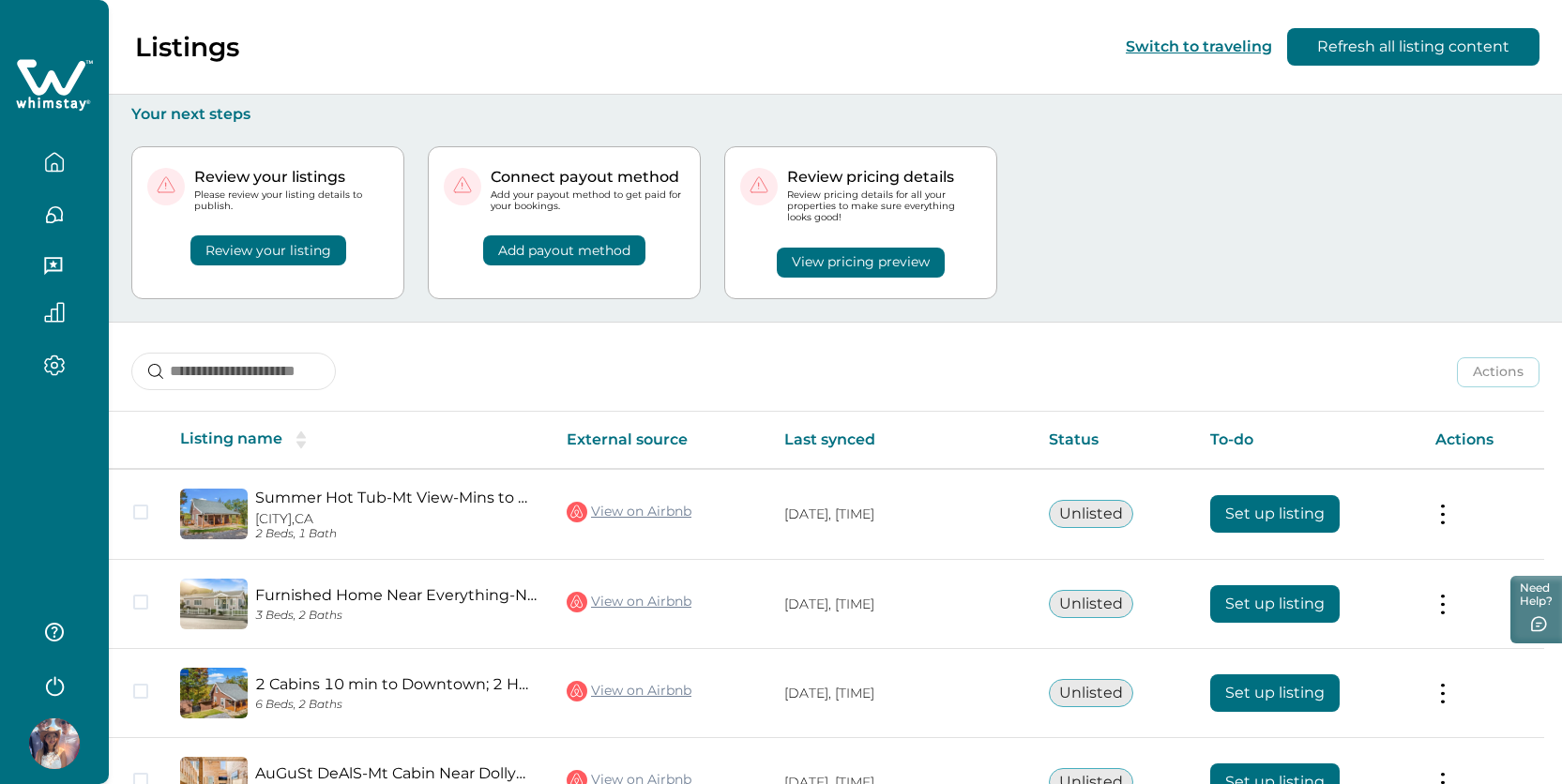 scroll, scrollTop: 115, scrollLeft: 0, axis: vertical 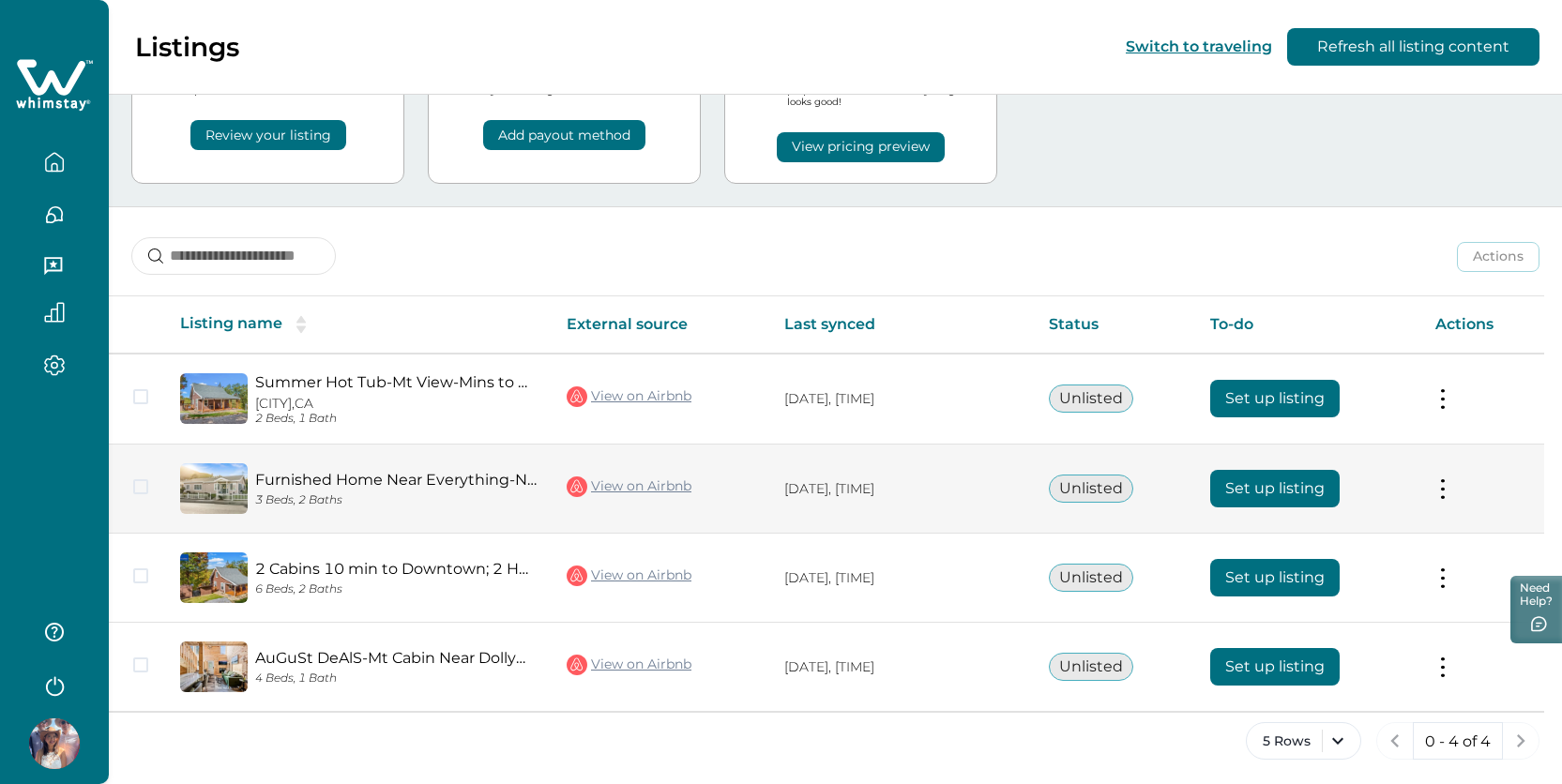 click on "Set up listing" at bounding box center (1275, 489) 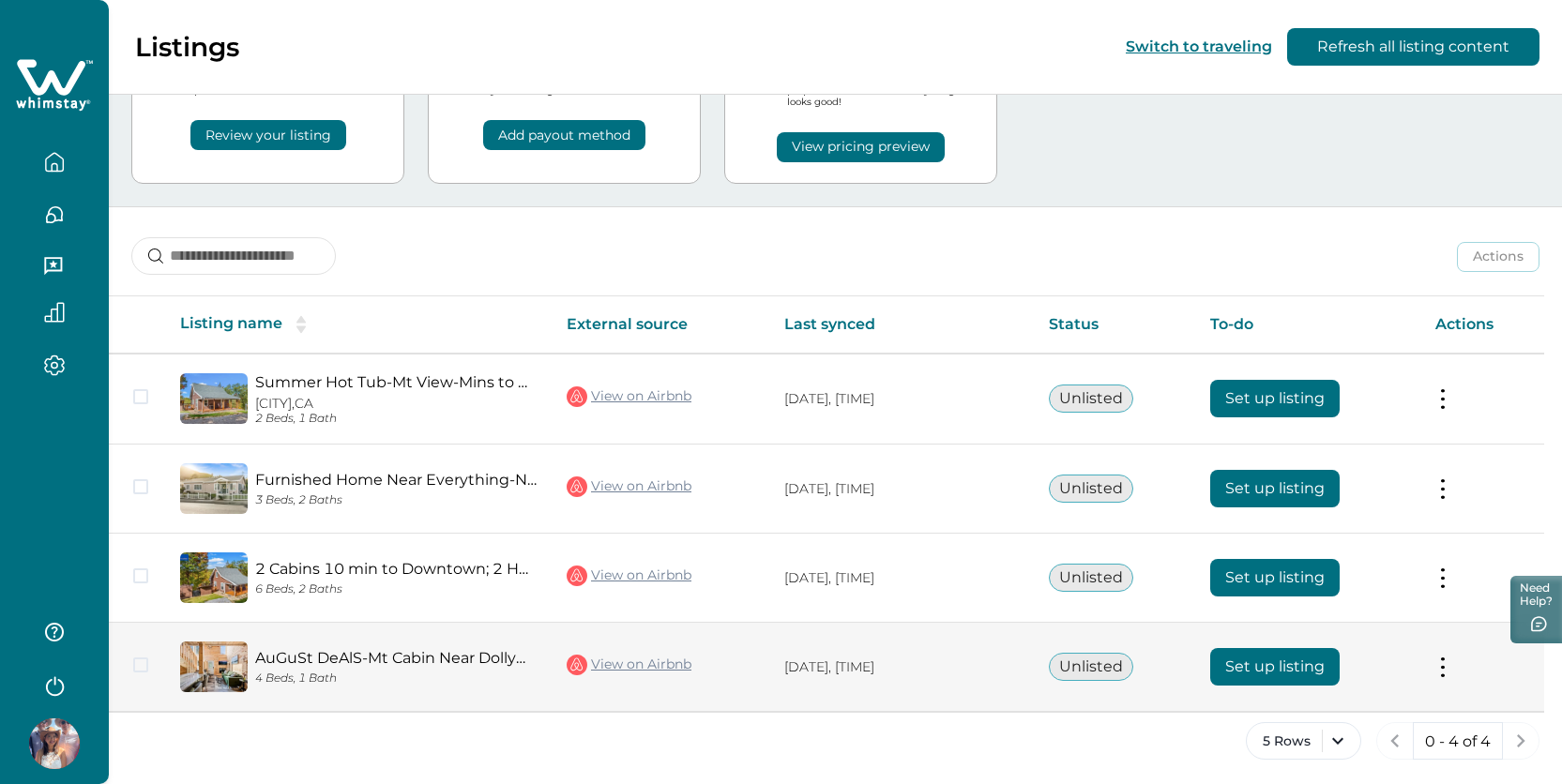 click on "Set up listing" at bounding box center [1275, 667] 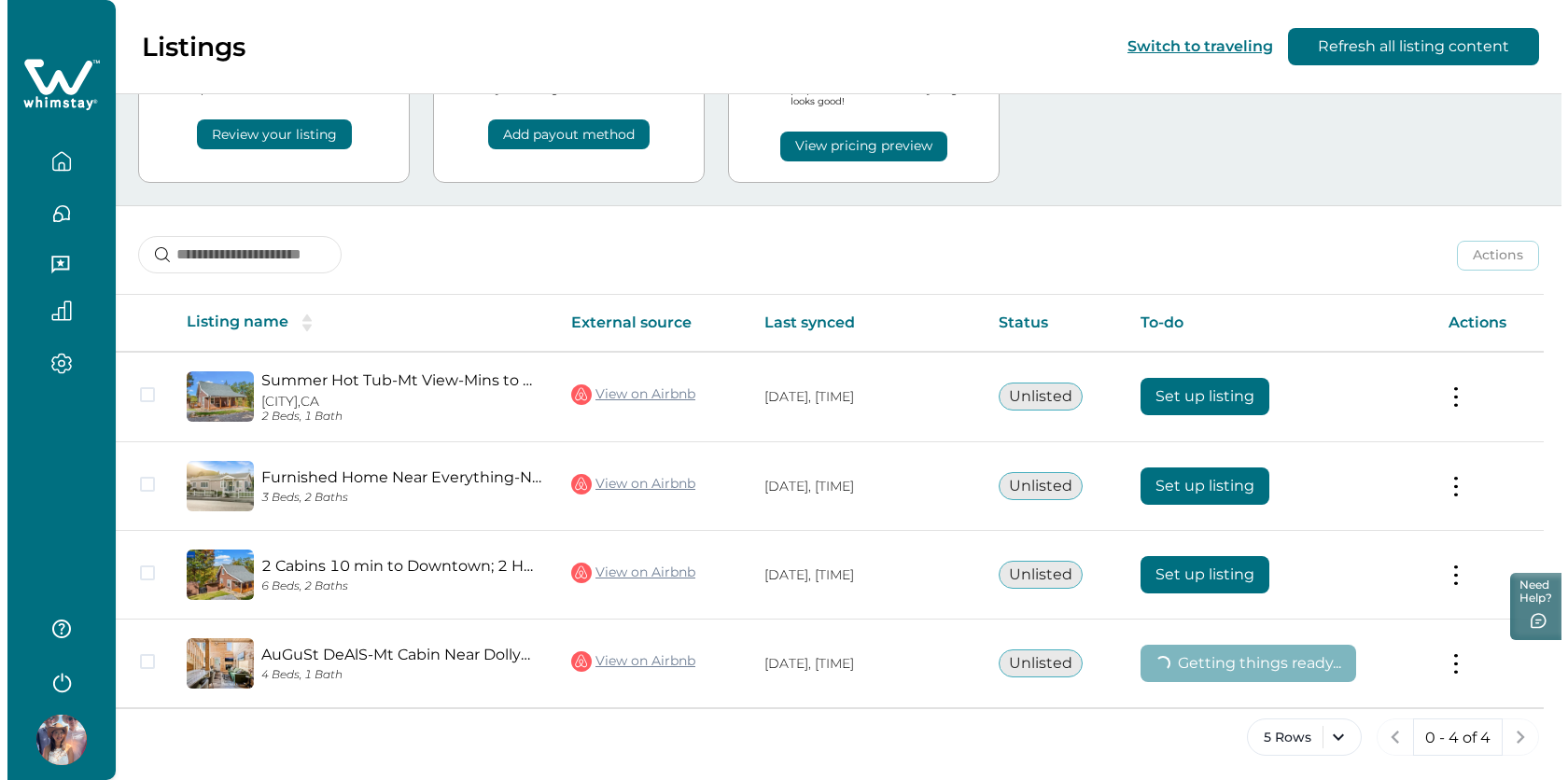 scroll, scrollTop: 0, scrollLeft: 0, axis: both 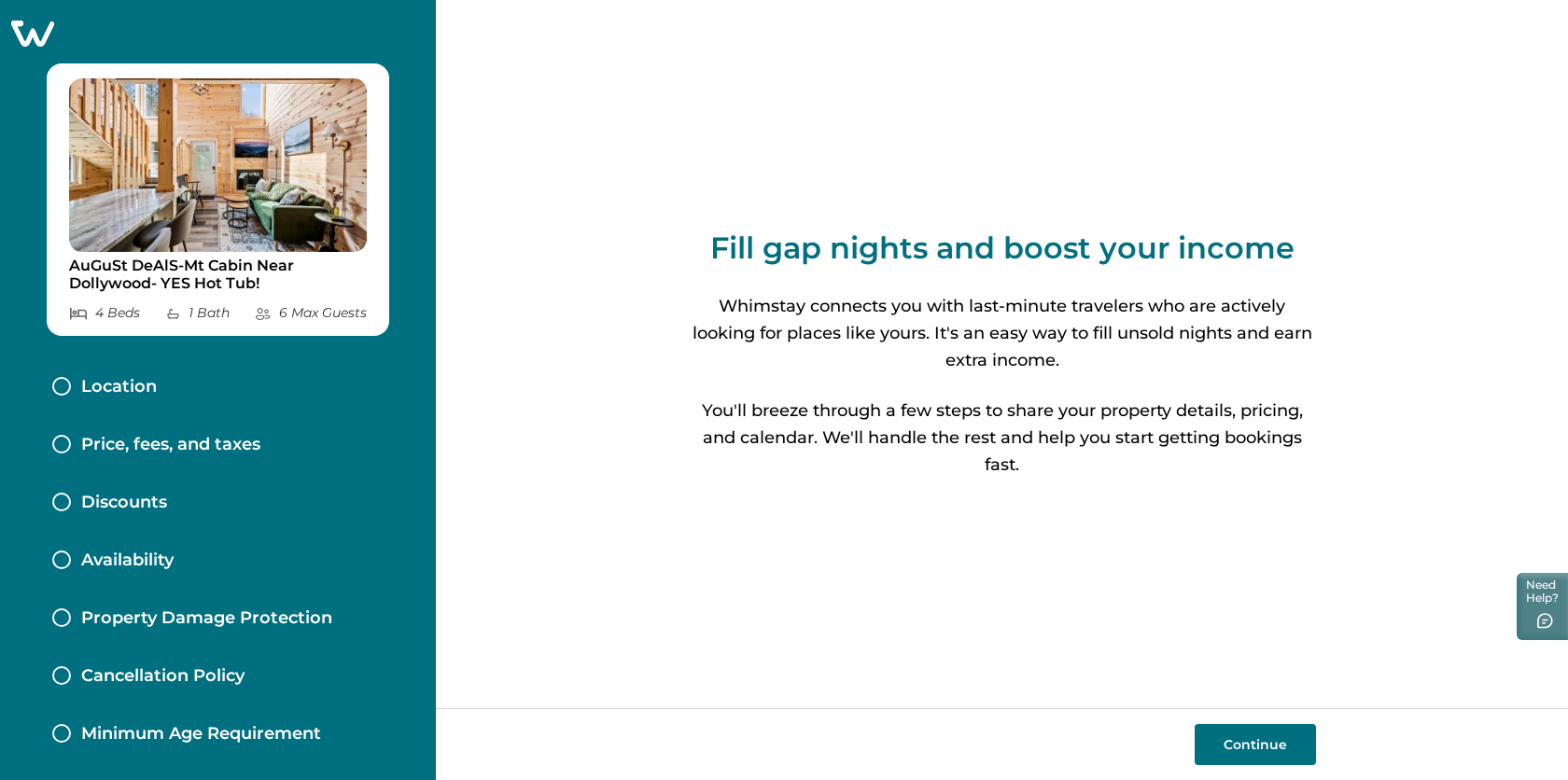 click on "Continue" at bounding box center (1255, 745) 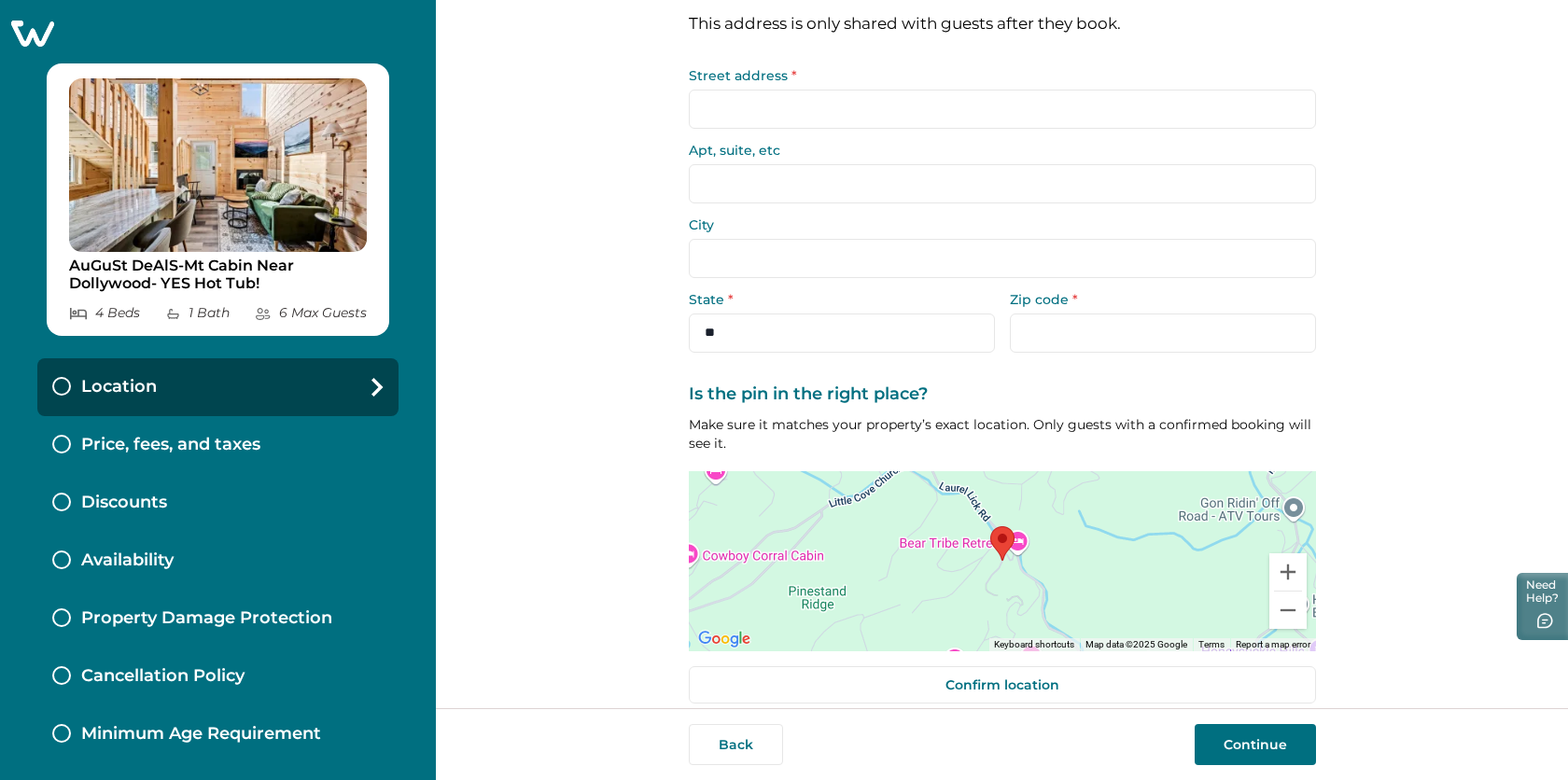 scroll, scrollTop: 105, scrollLeft: 0, axis: vertical 